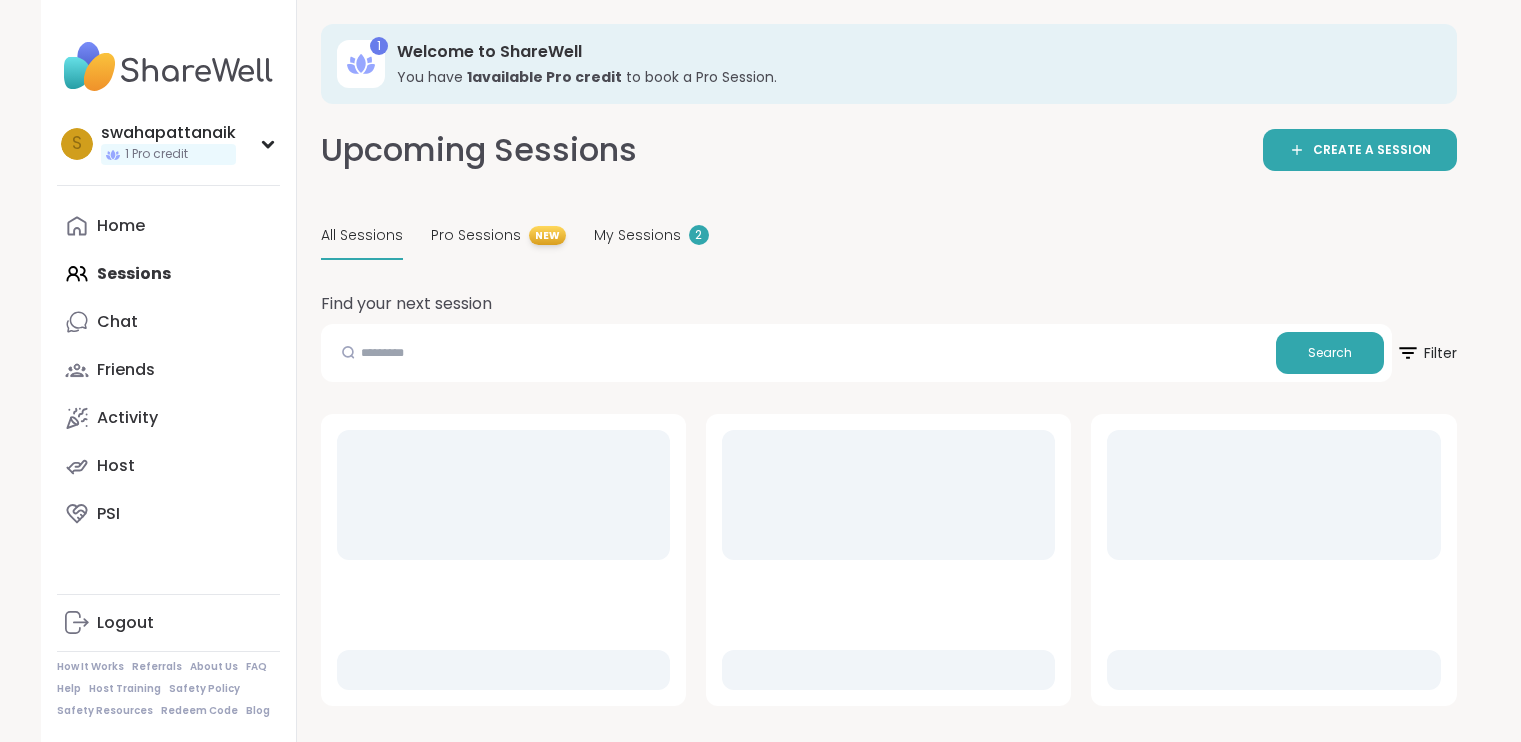 scroll, scrollTop: 0, scrollLeft: 0, axis: both 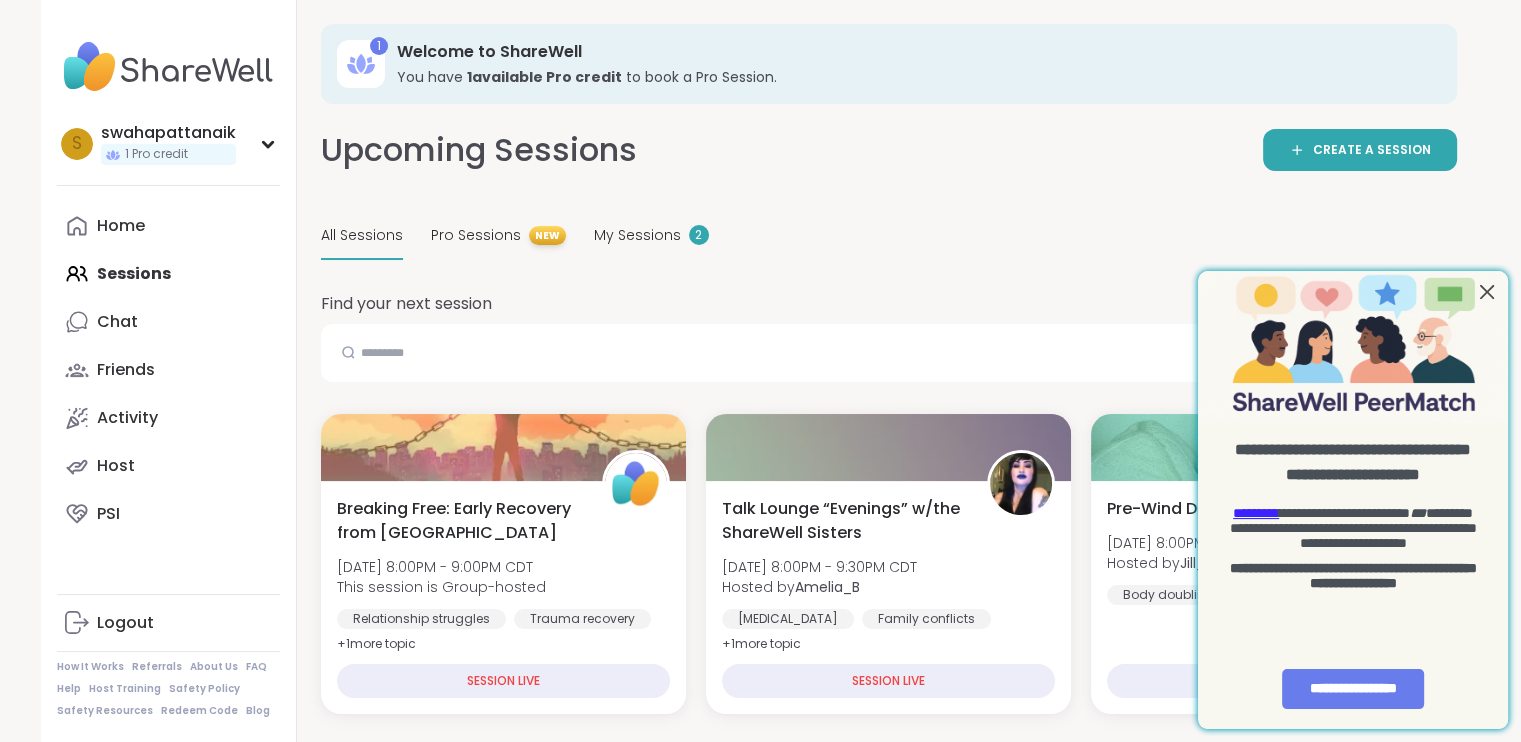click at bounding box center (1487, 292) 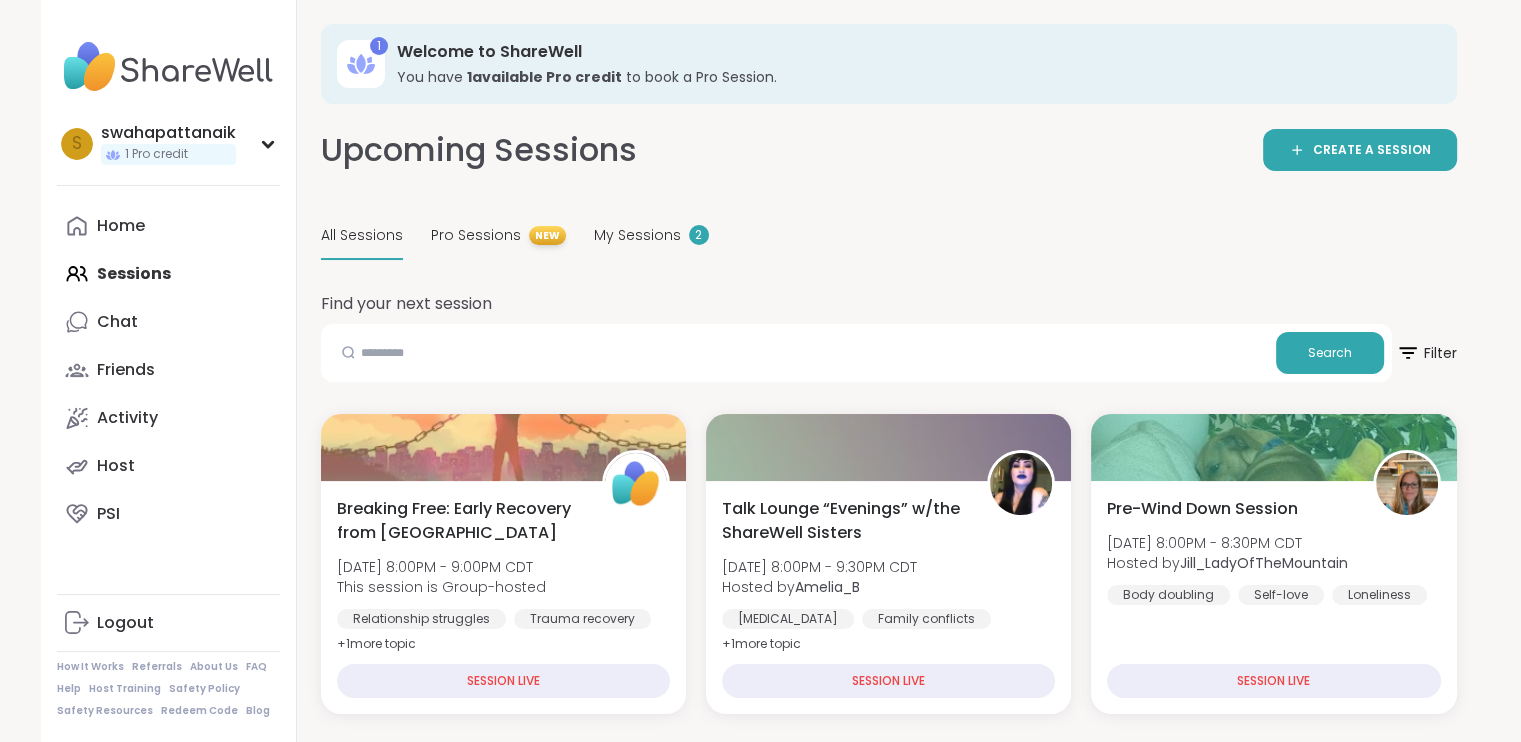 click on "1" at bounding box center [379, 46] 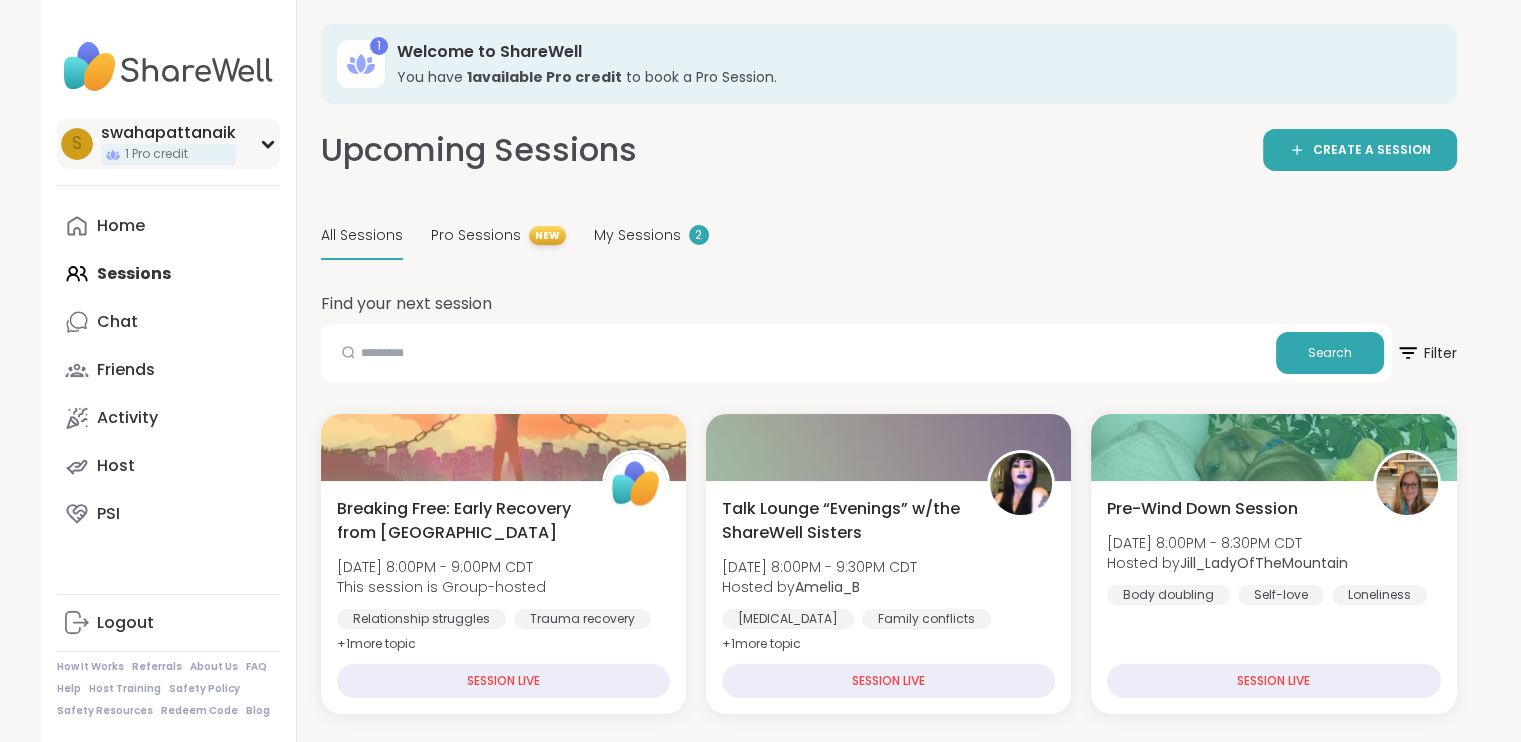 click on "1 Pro credit" at bounding box center [156, 154] 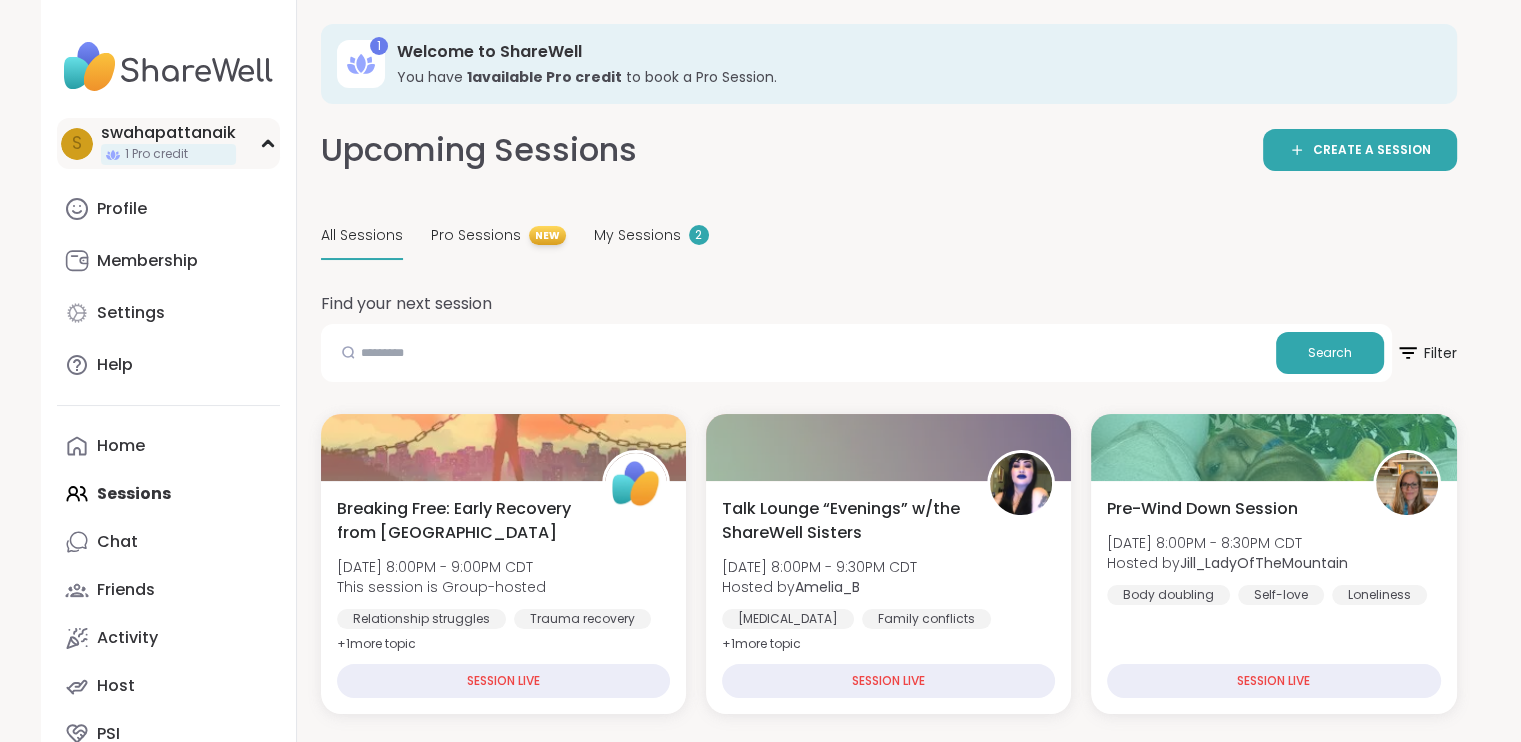click on "s swahapattanaik 1 Pro credit" at bounding box center (168, 143) 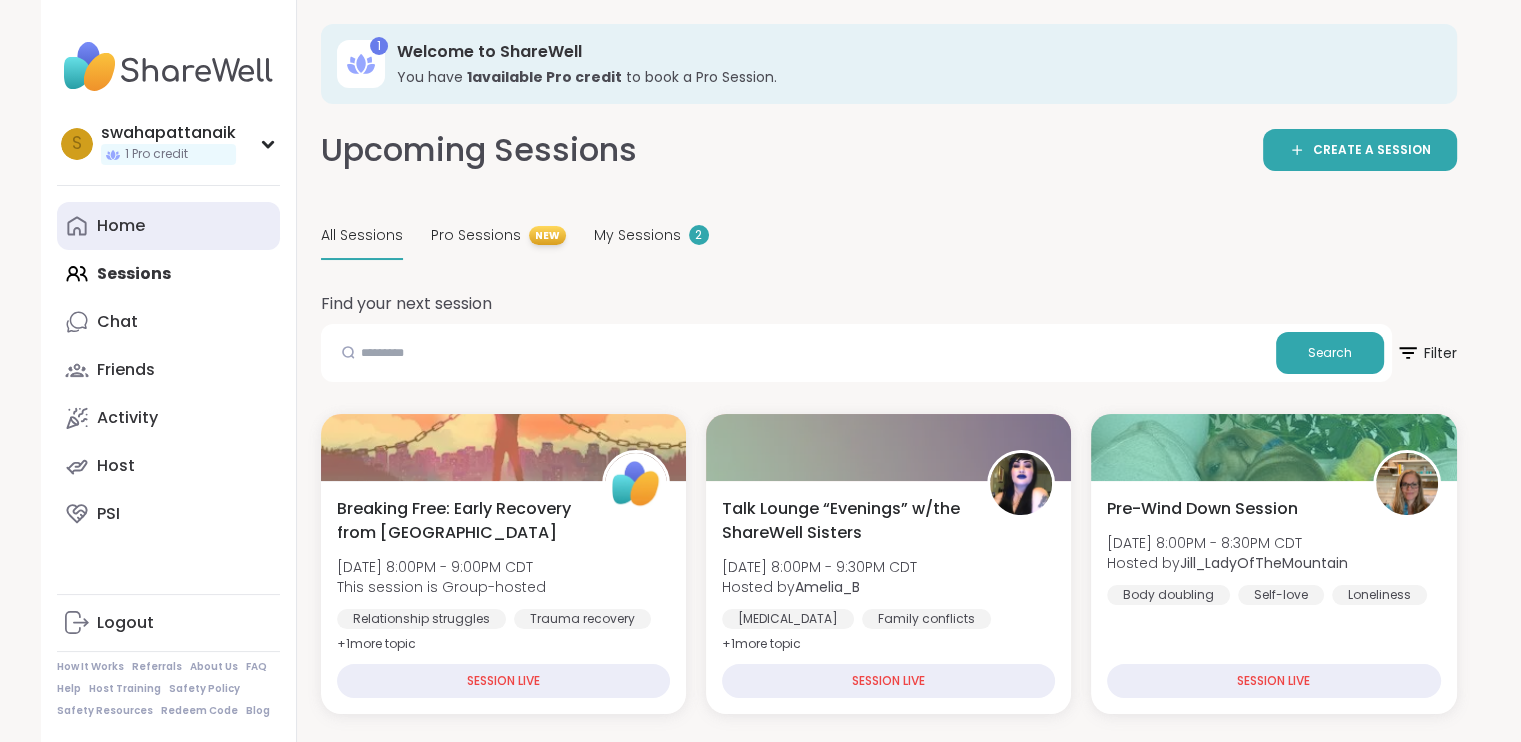 click on "Home" at bounding box center (121, 226) 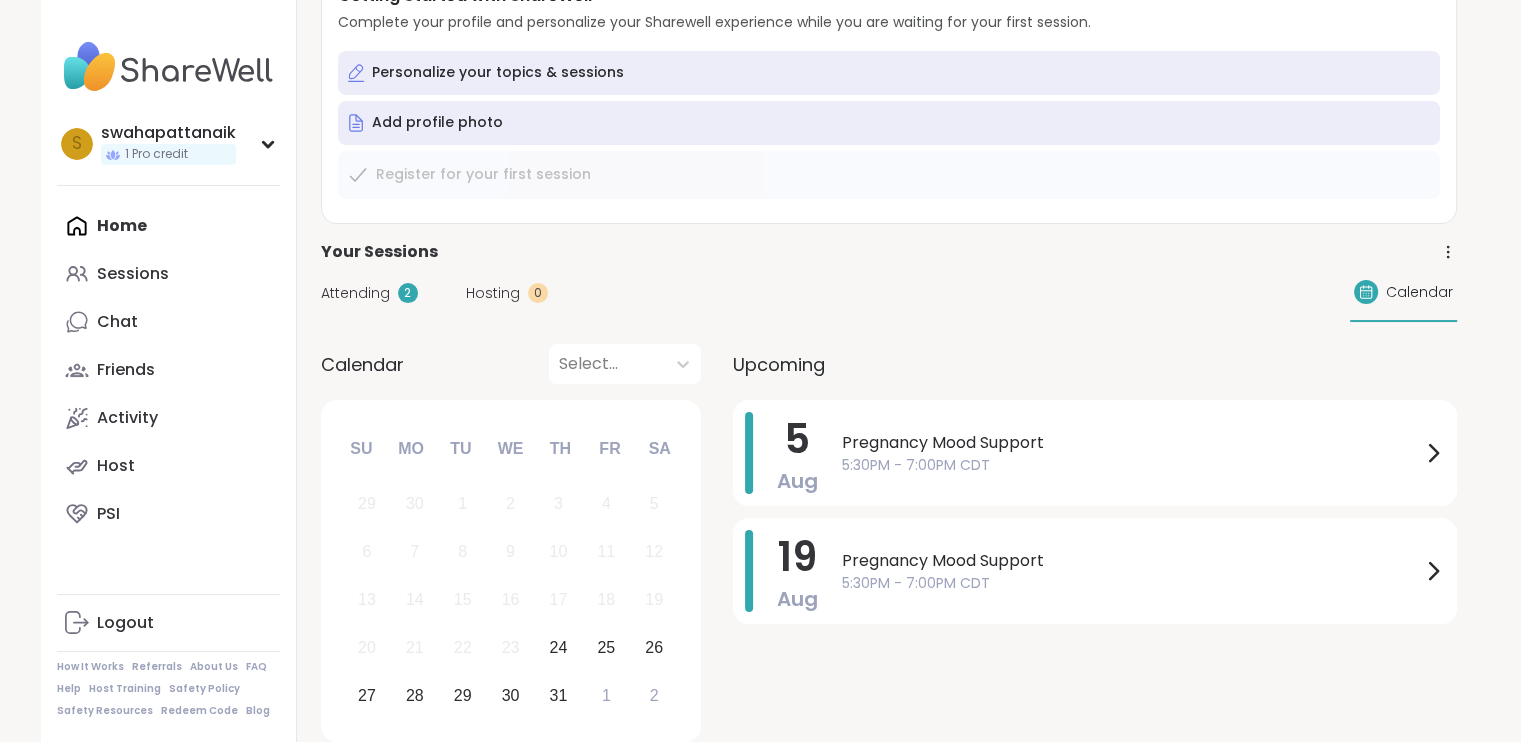 scroll, scrollTop: 0, scrollLeft: 0, axis: both 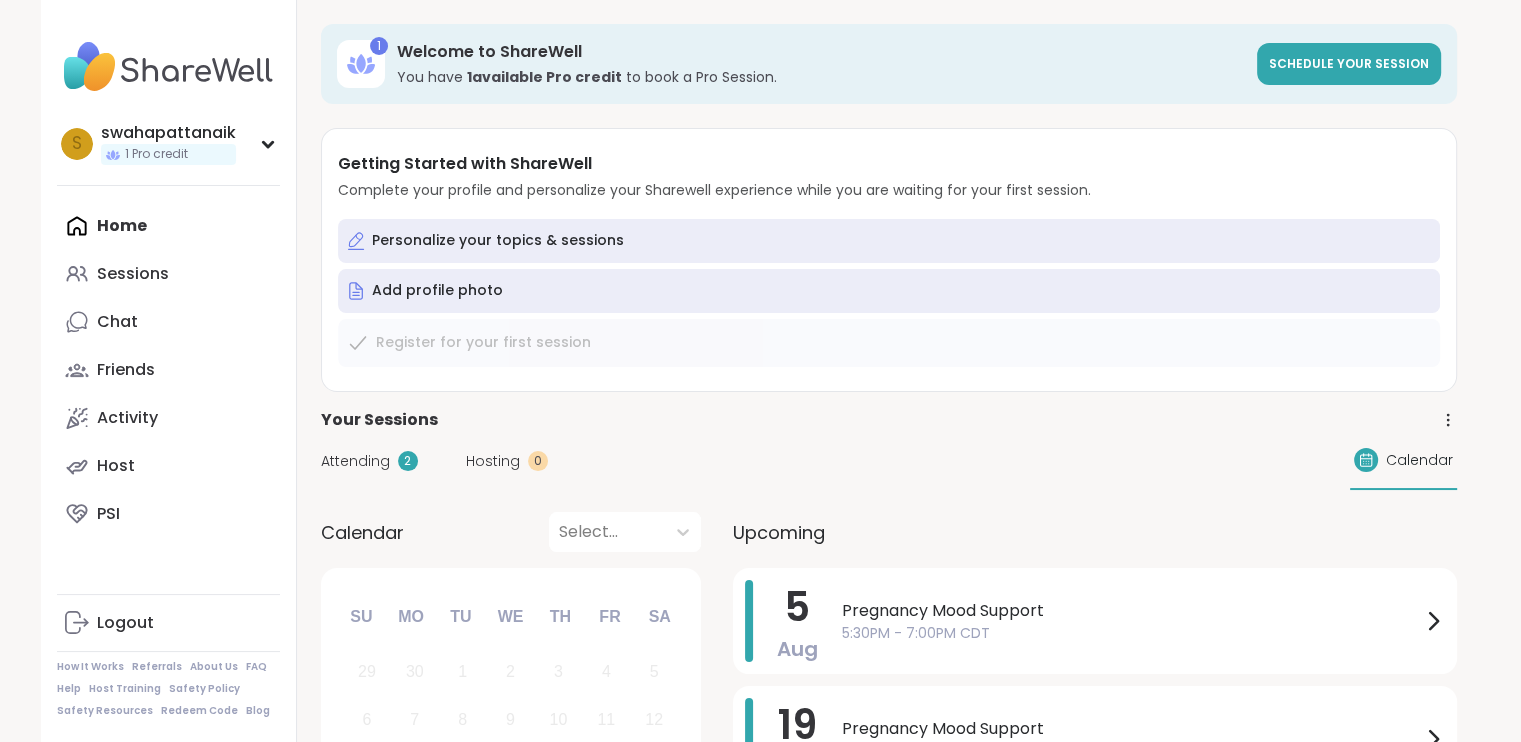 click at bounding box center (168, 67) 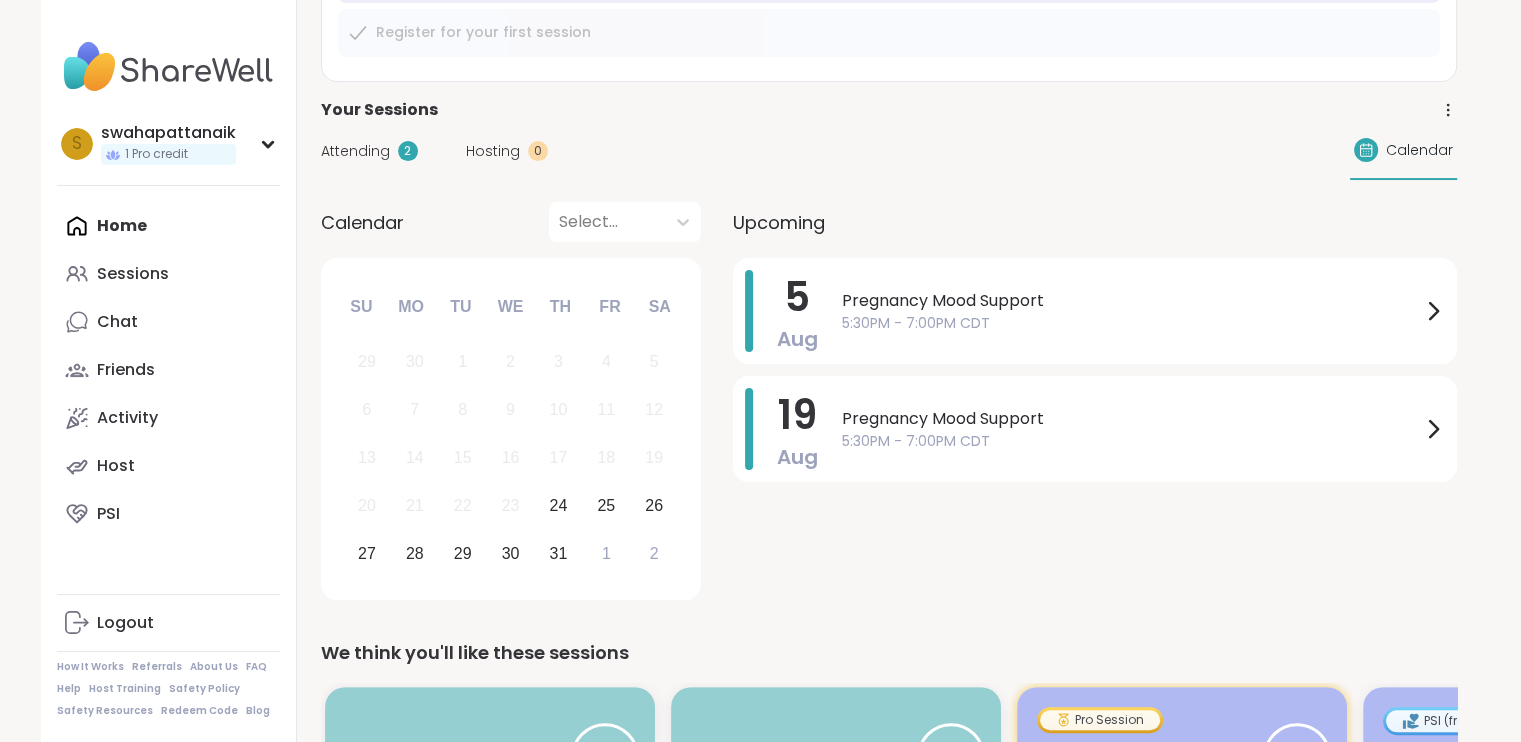 scroll, scrollTop: 0, scrollLeft: 0, axis: both 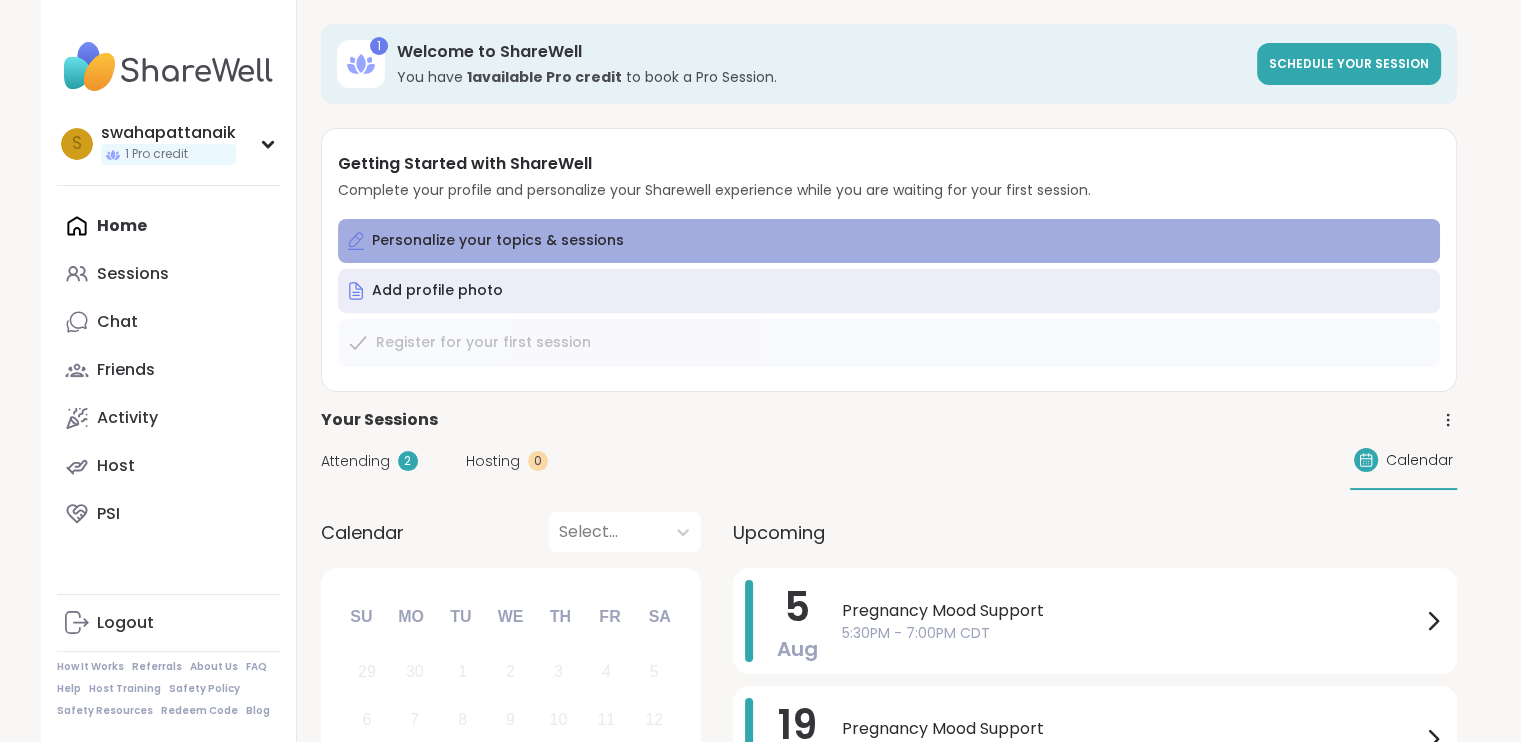 click on "Personalize your topics & sessions" at bounding box center (889, 241) 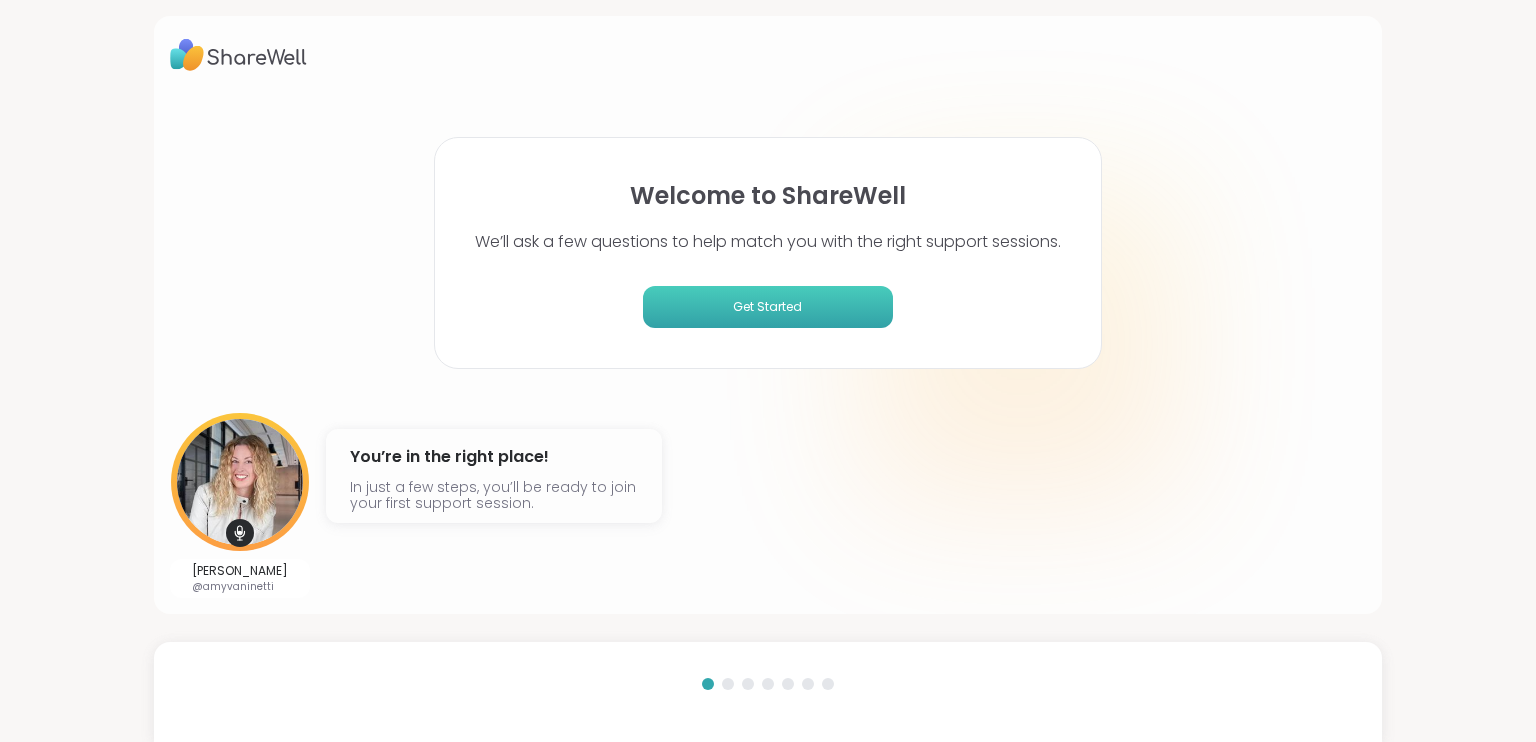 click on "Get Started" at bounding box center (768, 307) 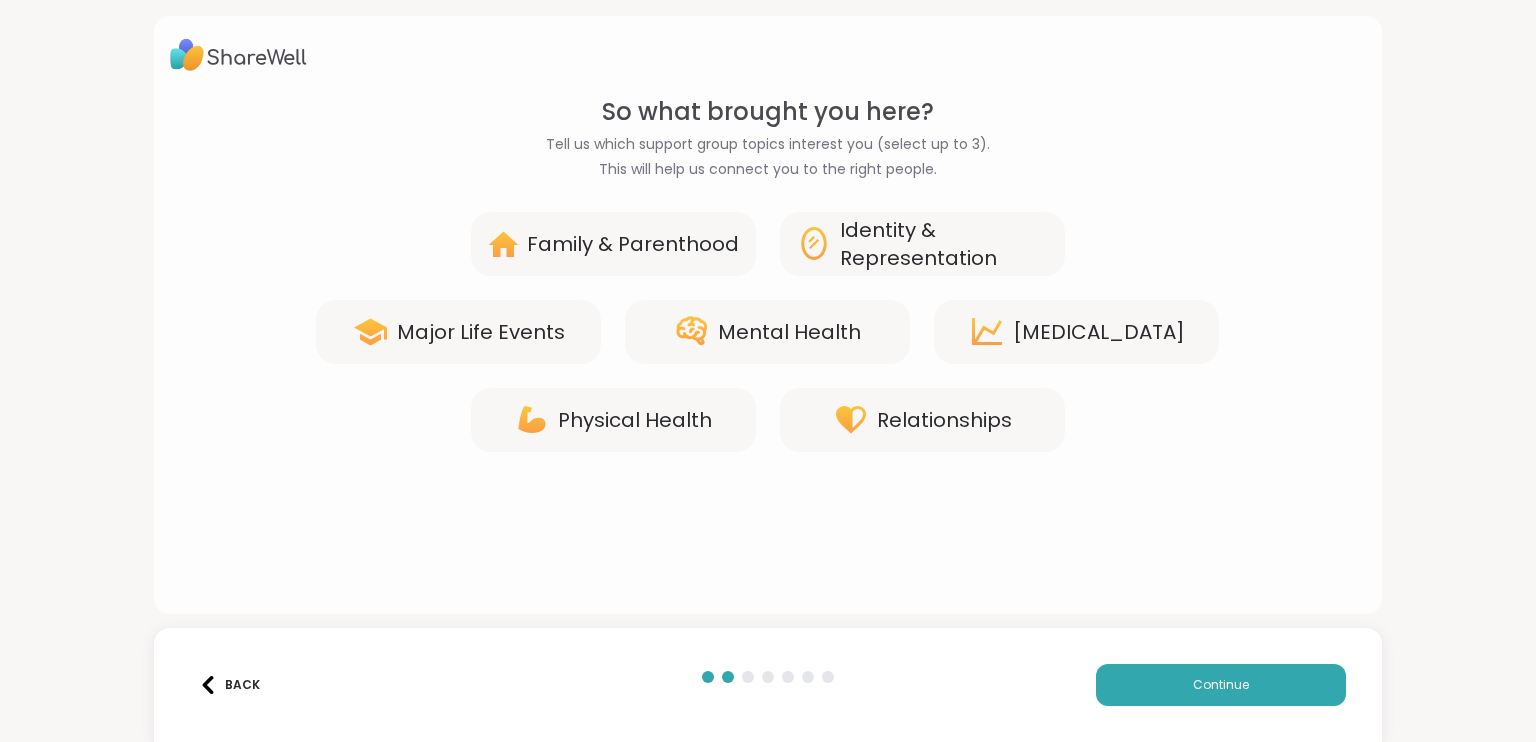 click on "Family & Parenthood" at bounding box center (633, 244) 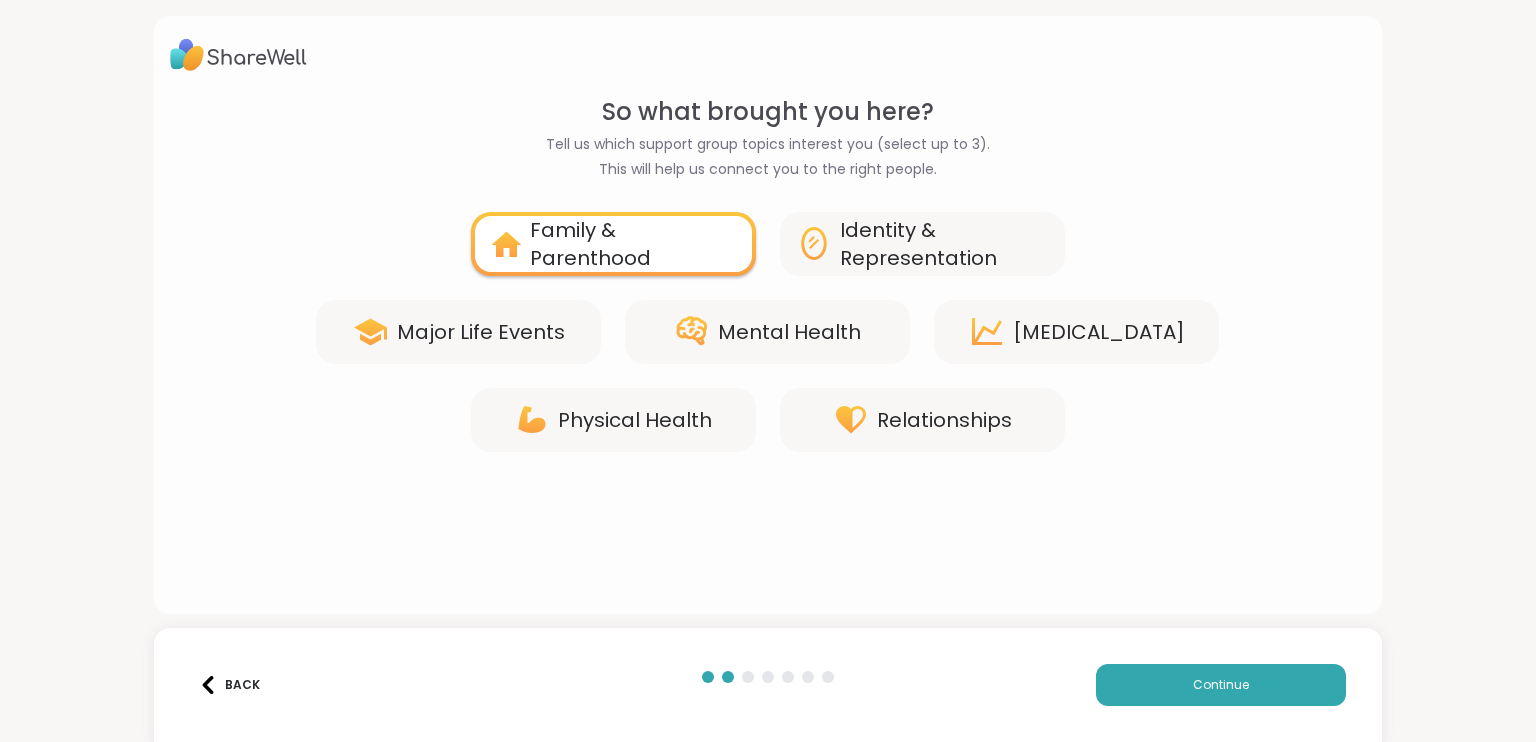 click on "Identity & Representation" at bounding box center (944, 244) 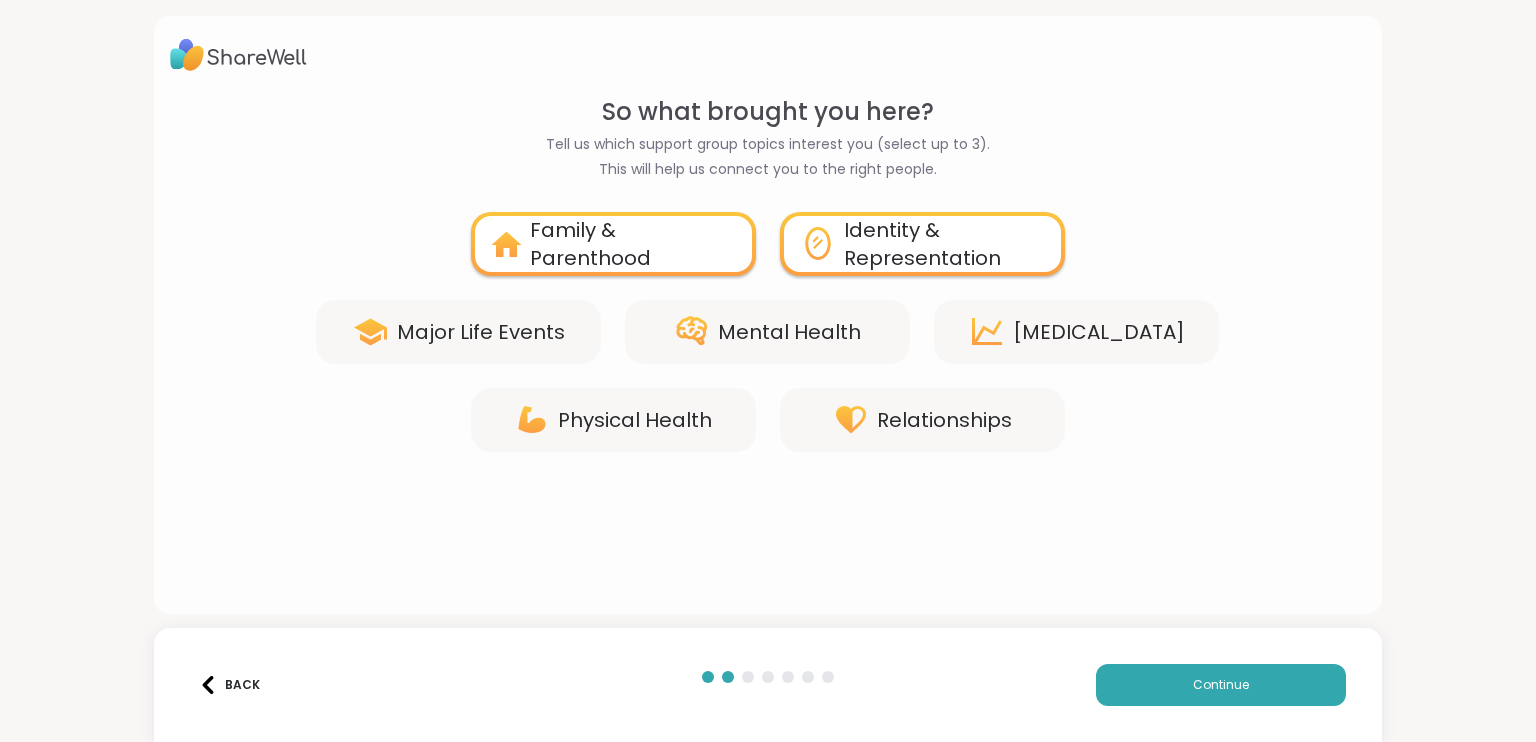 click on "[MEDICAL_DATA]" at bounding box center (1076, 332) 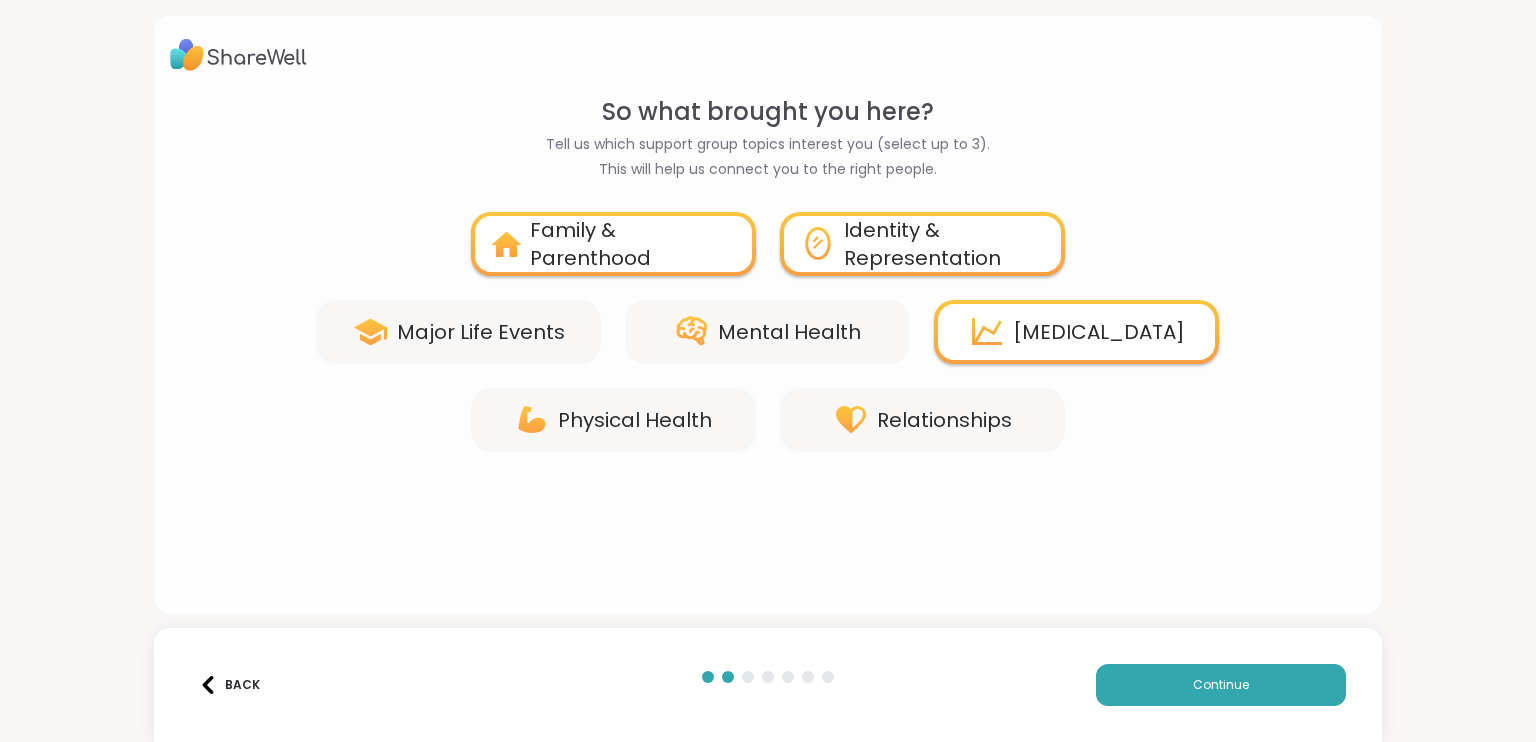 click on "Mental Health" at bounding box center [789, 332] 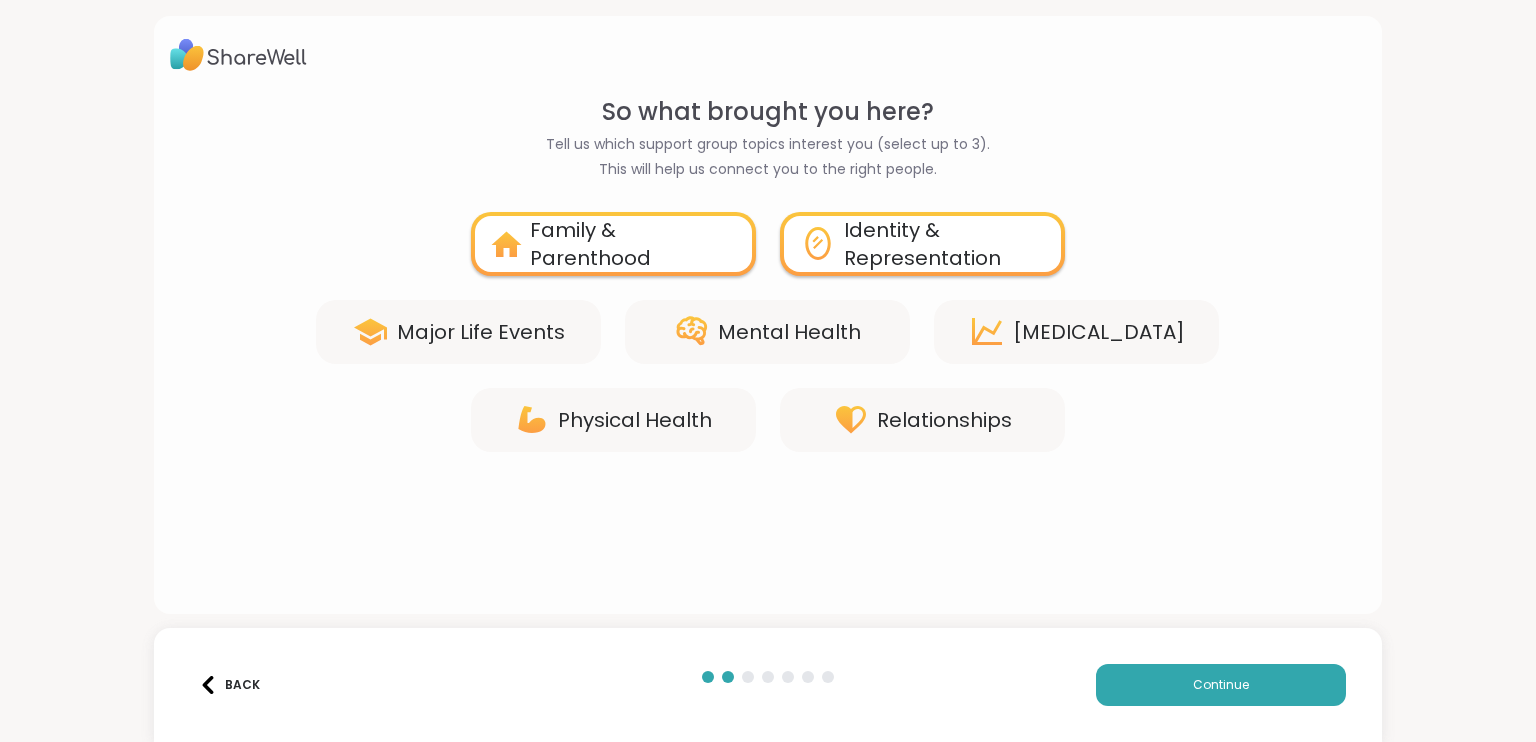click on "[MEDICAL_DATA]" at bounding box center [1099, 332] 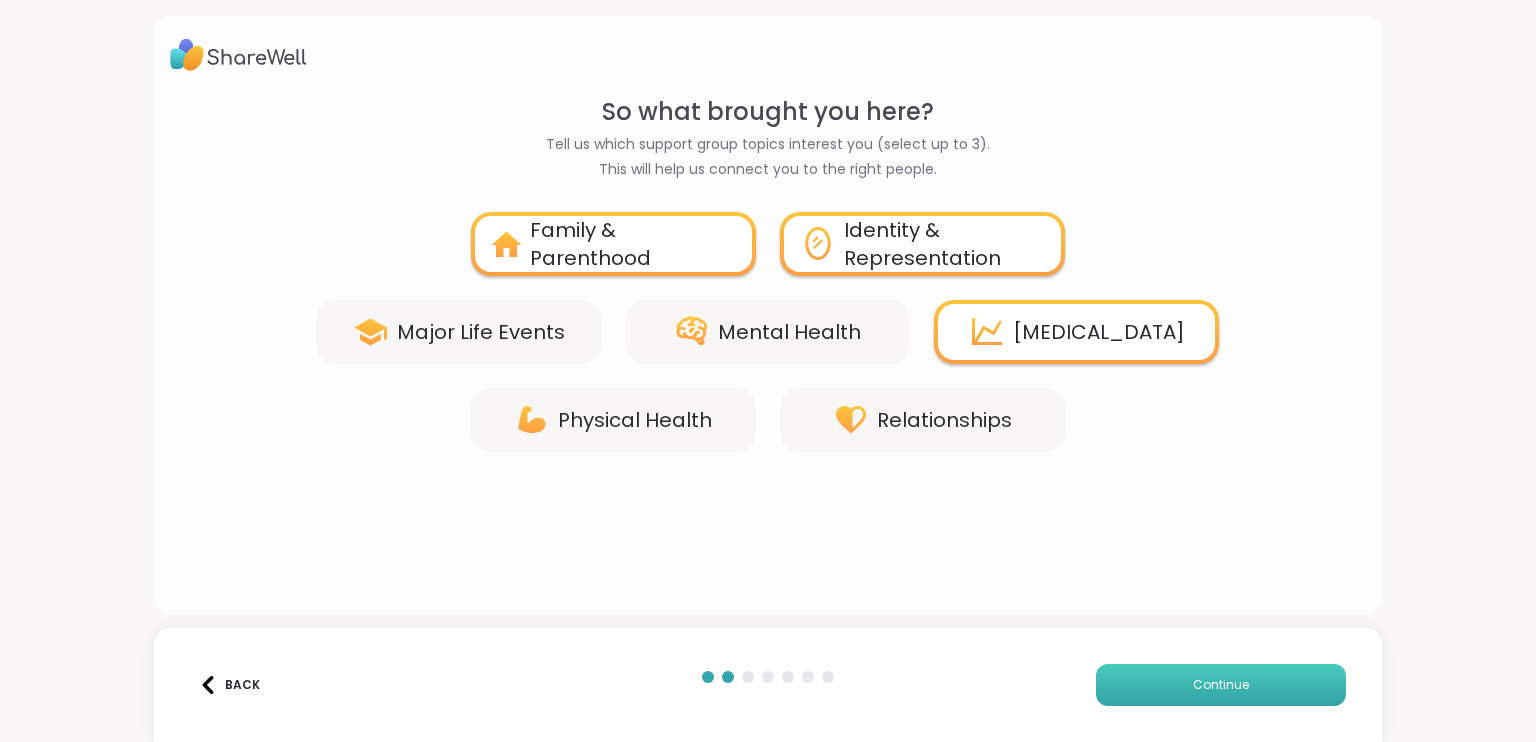 click on "Continue" at bounding box center (1221, 685) 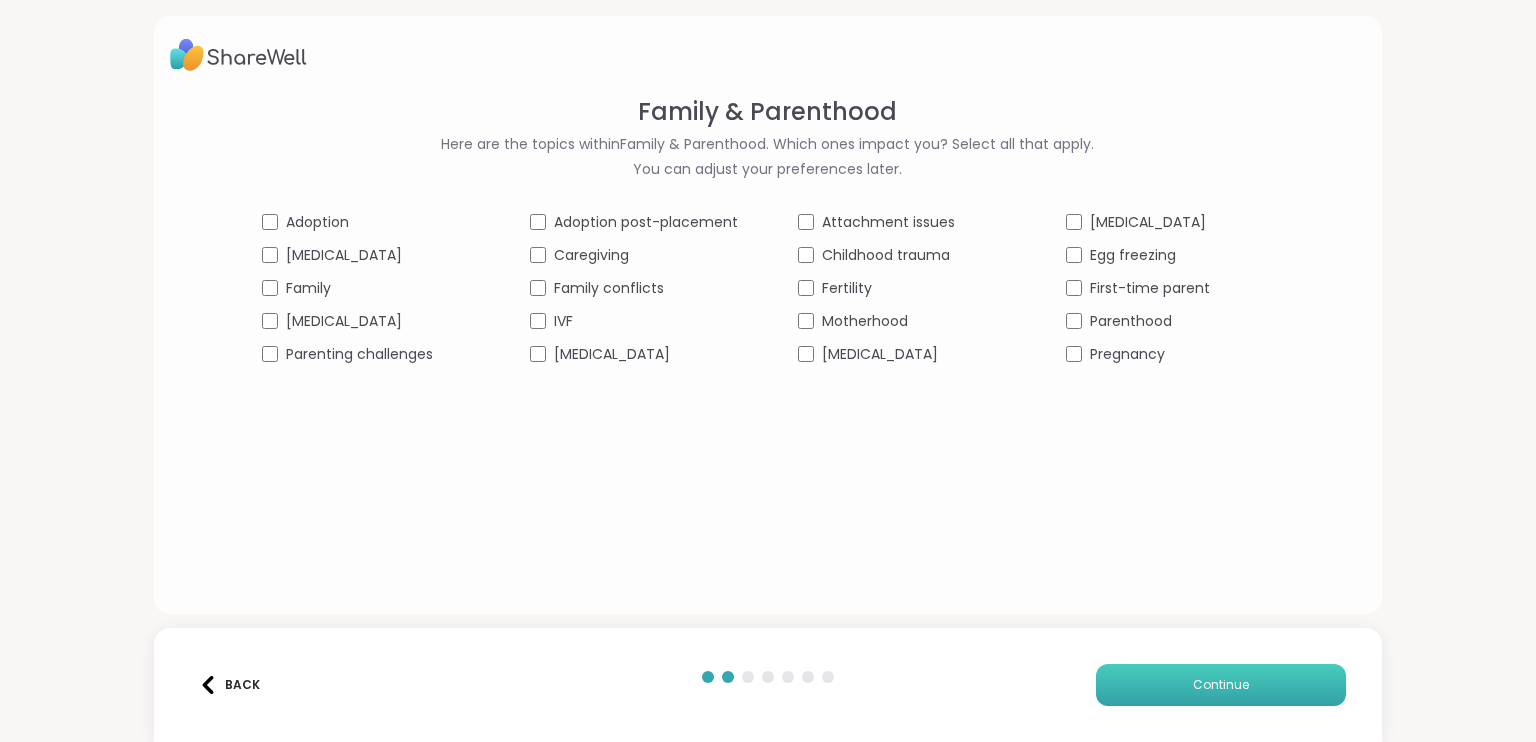 click on "Continue" at bounding box center [1221, 685] 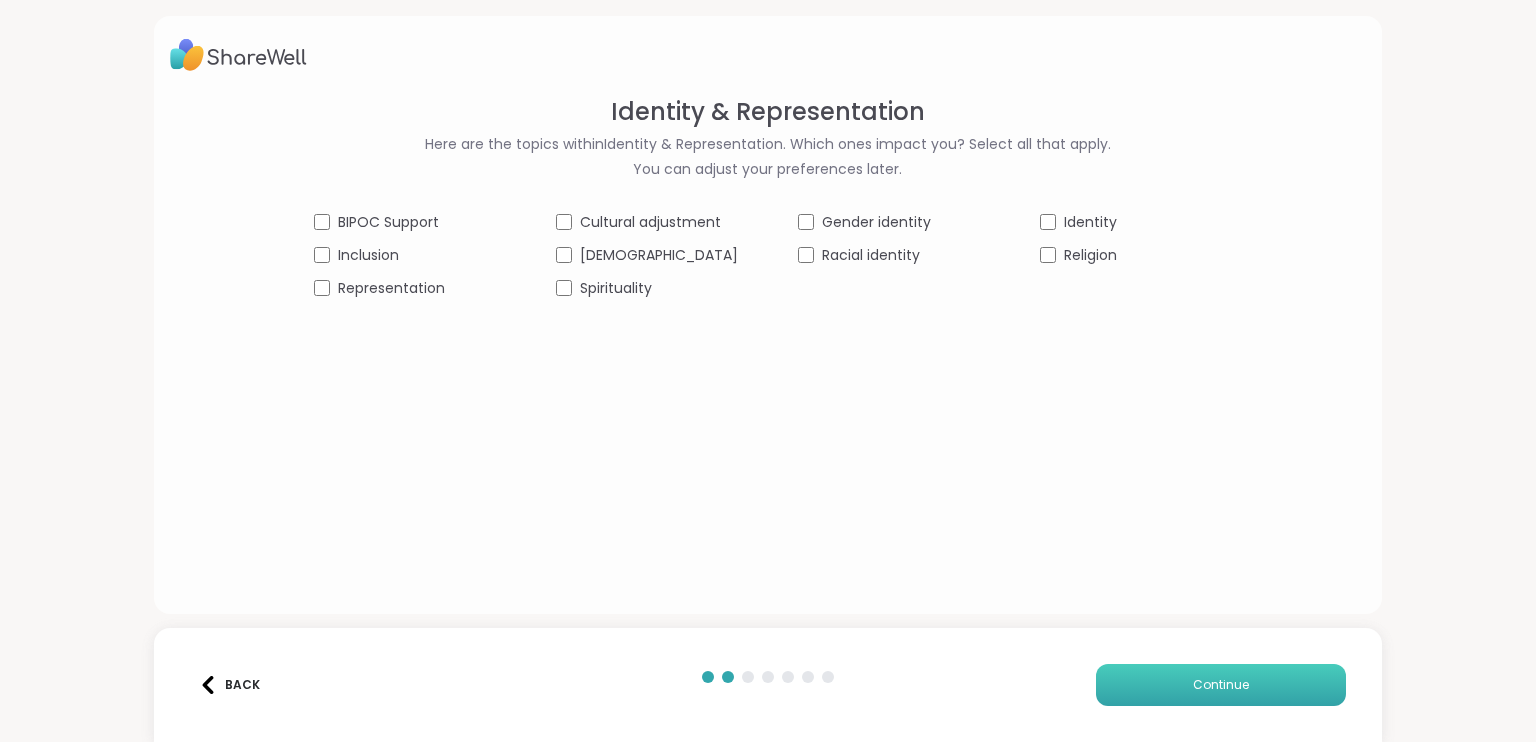 click on "Continue" at bounding box center (1221, 685) 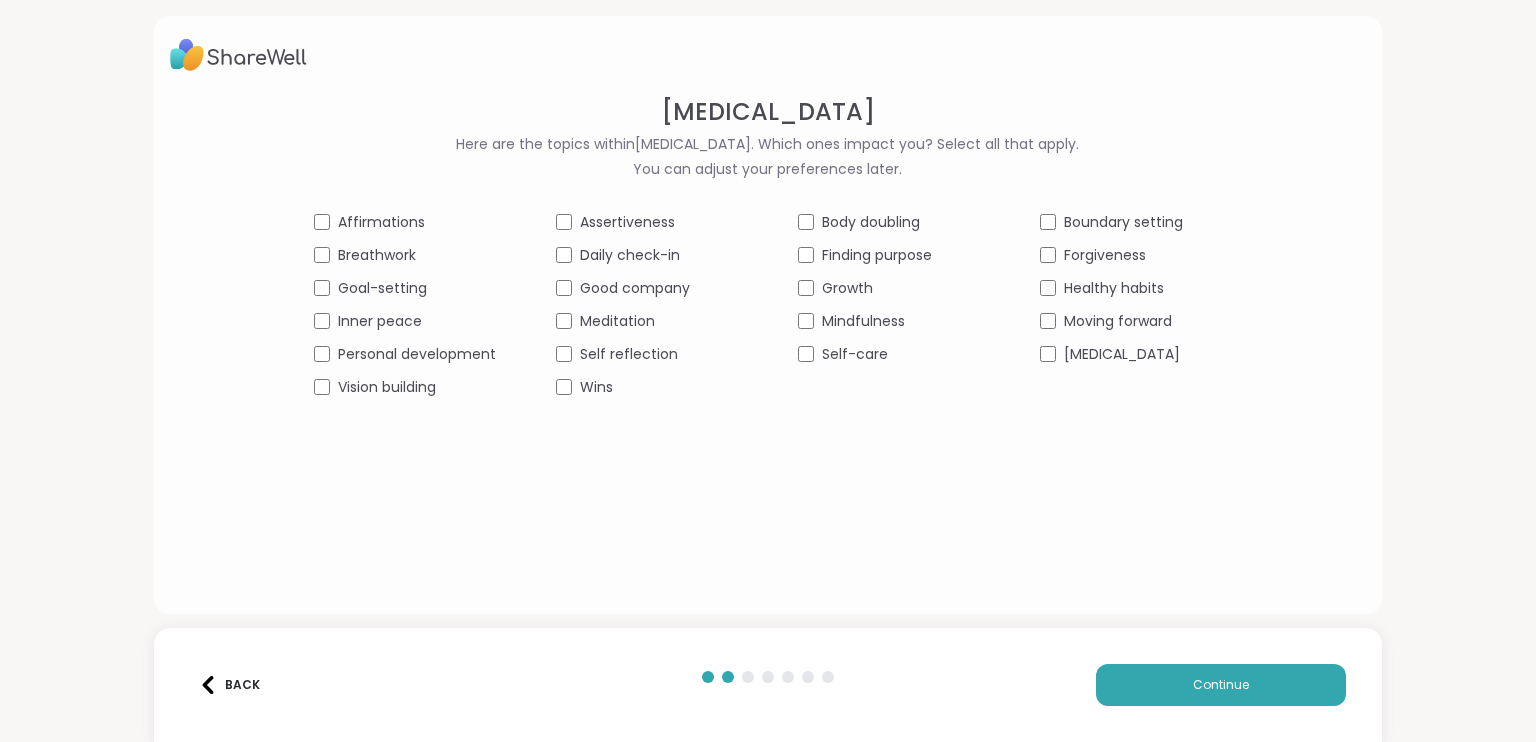 click on "Self reflection" at bounding box center (647, 354) 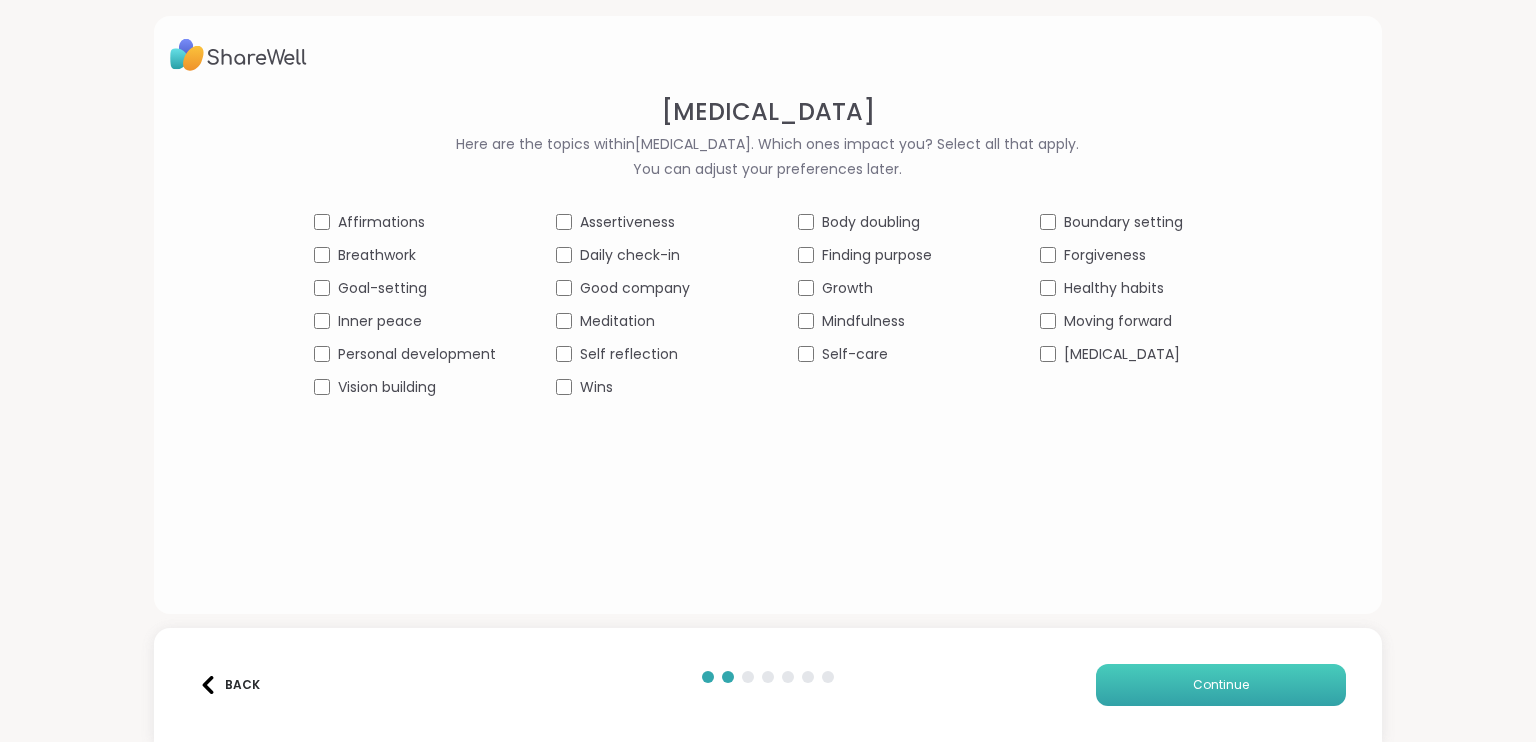 click on "Continue" at bounding box center (1221, 685) 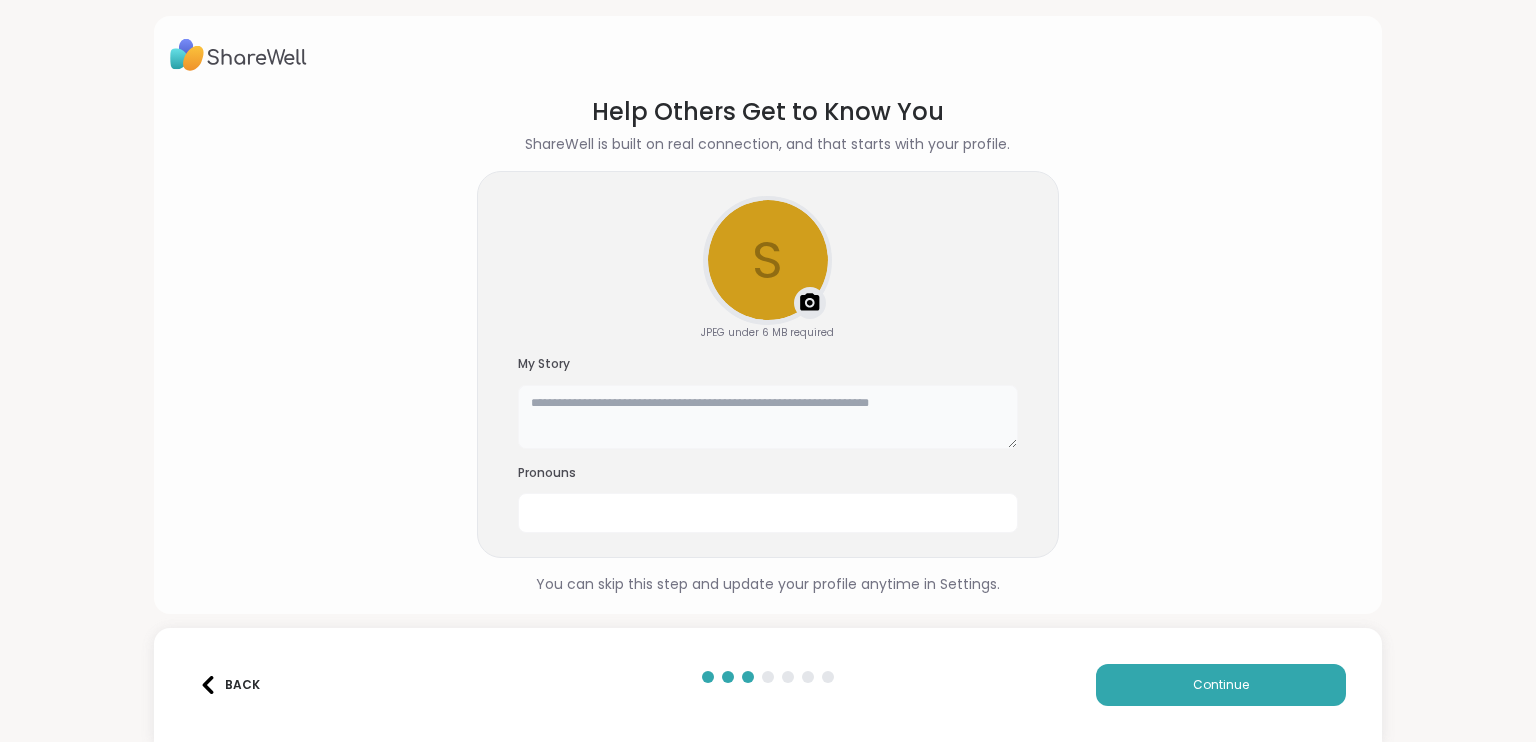 click at bounding box center [768, 417] 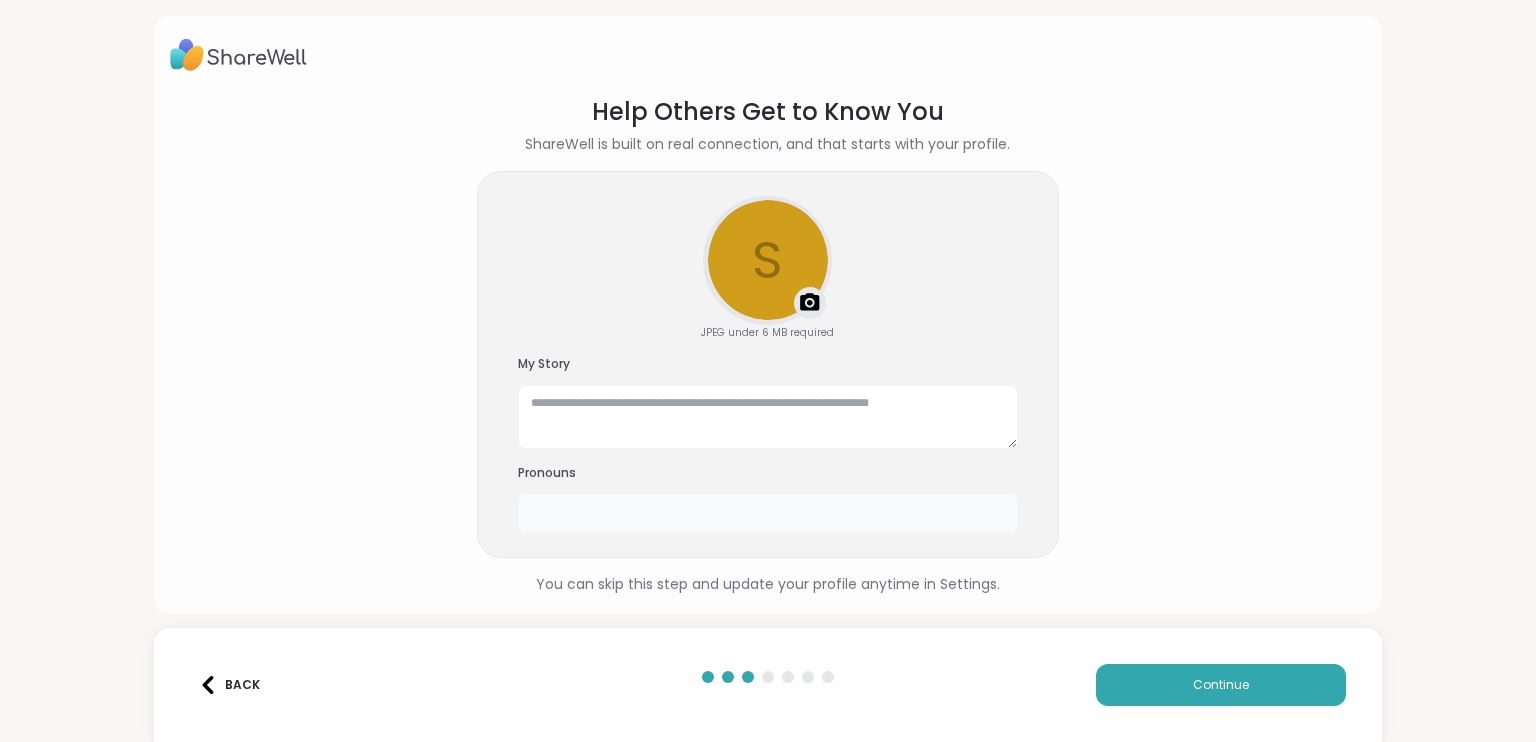 click at bounding box center (768, 513) 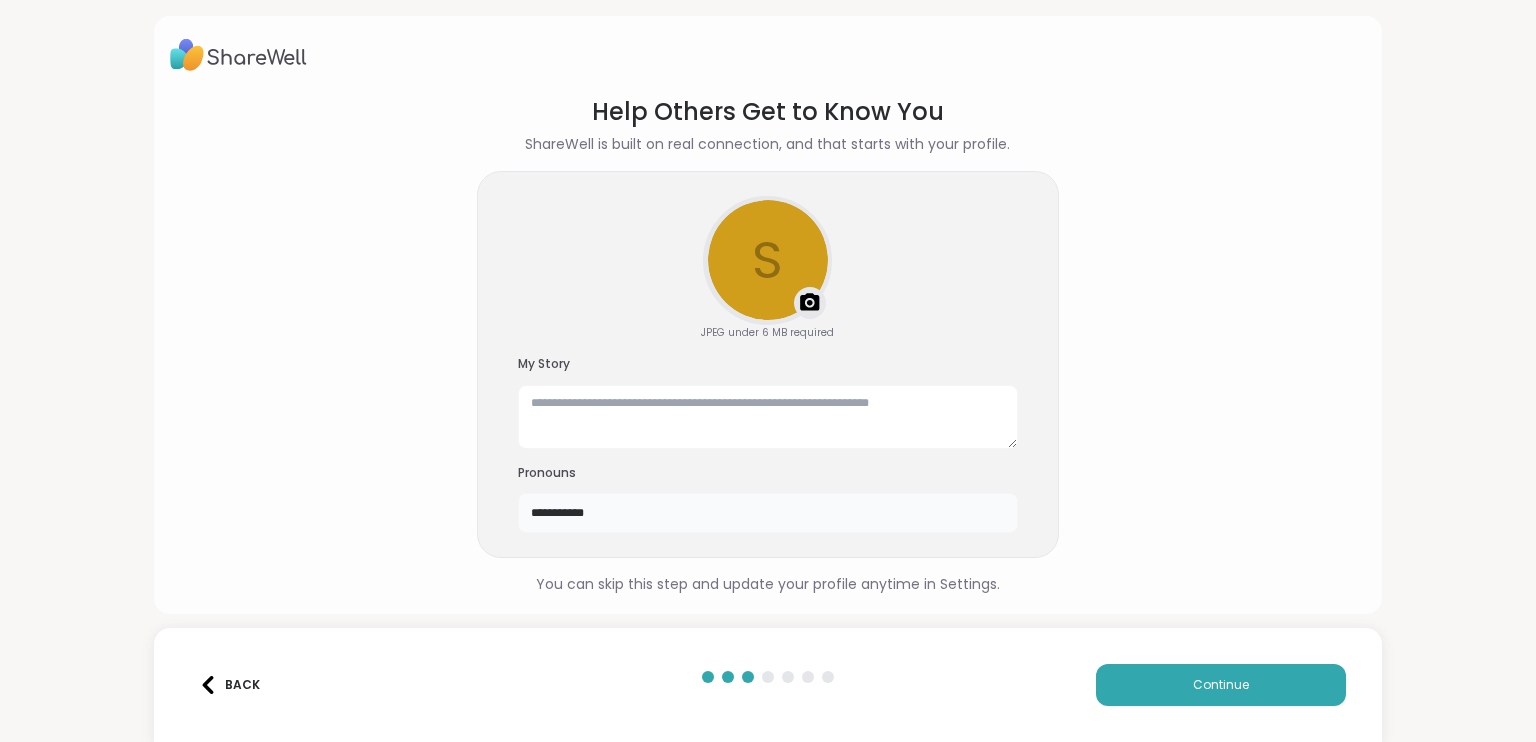 type on "**********" 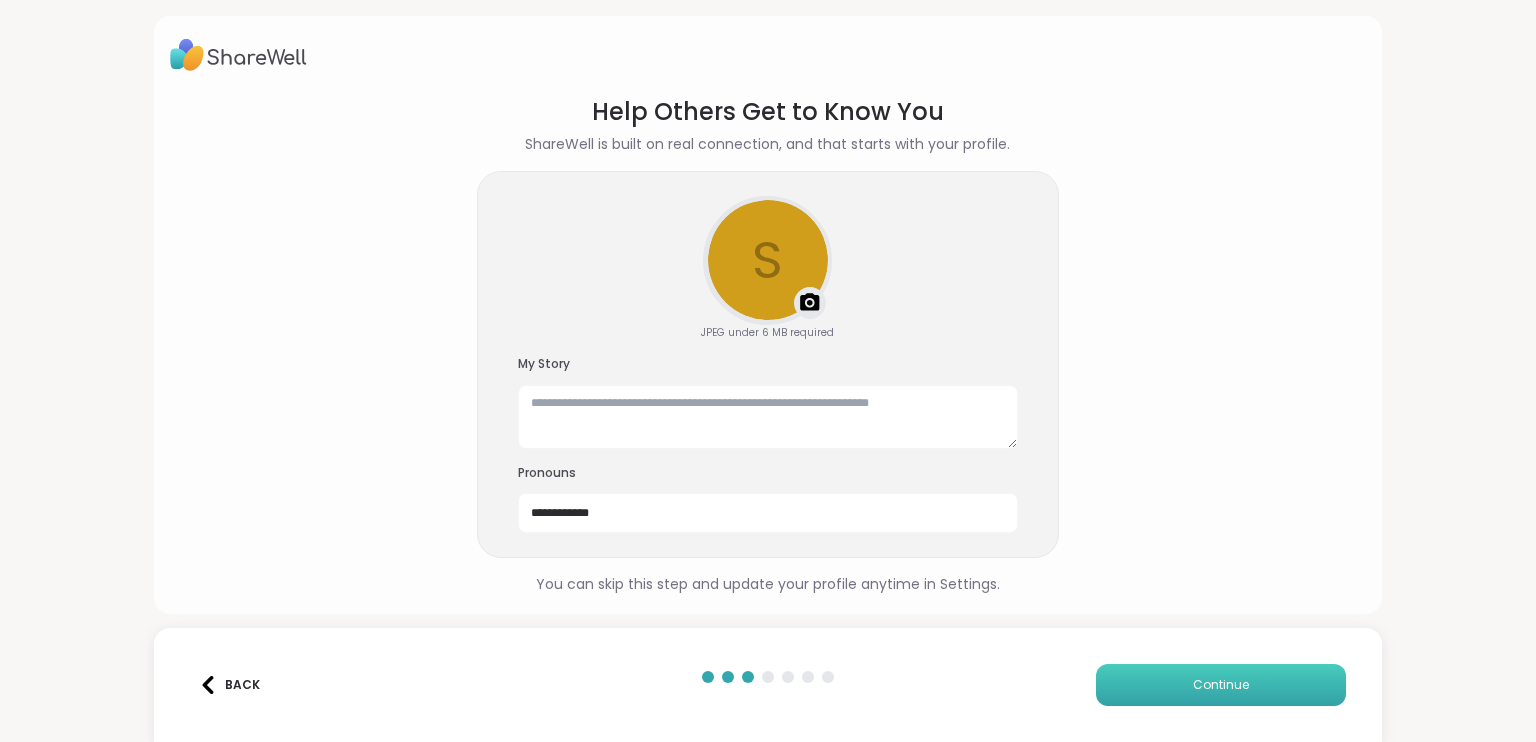 click on "Continue" at bounding box center [1221, 685] 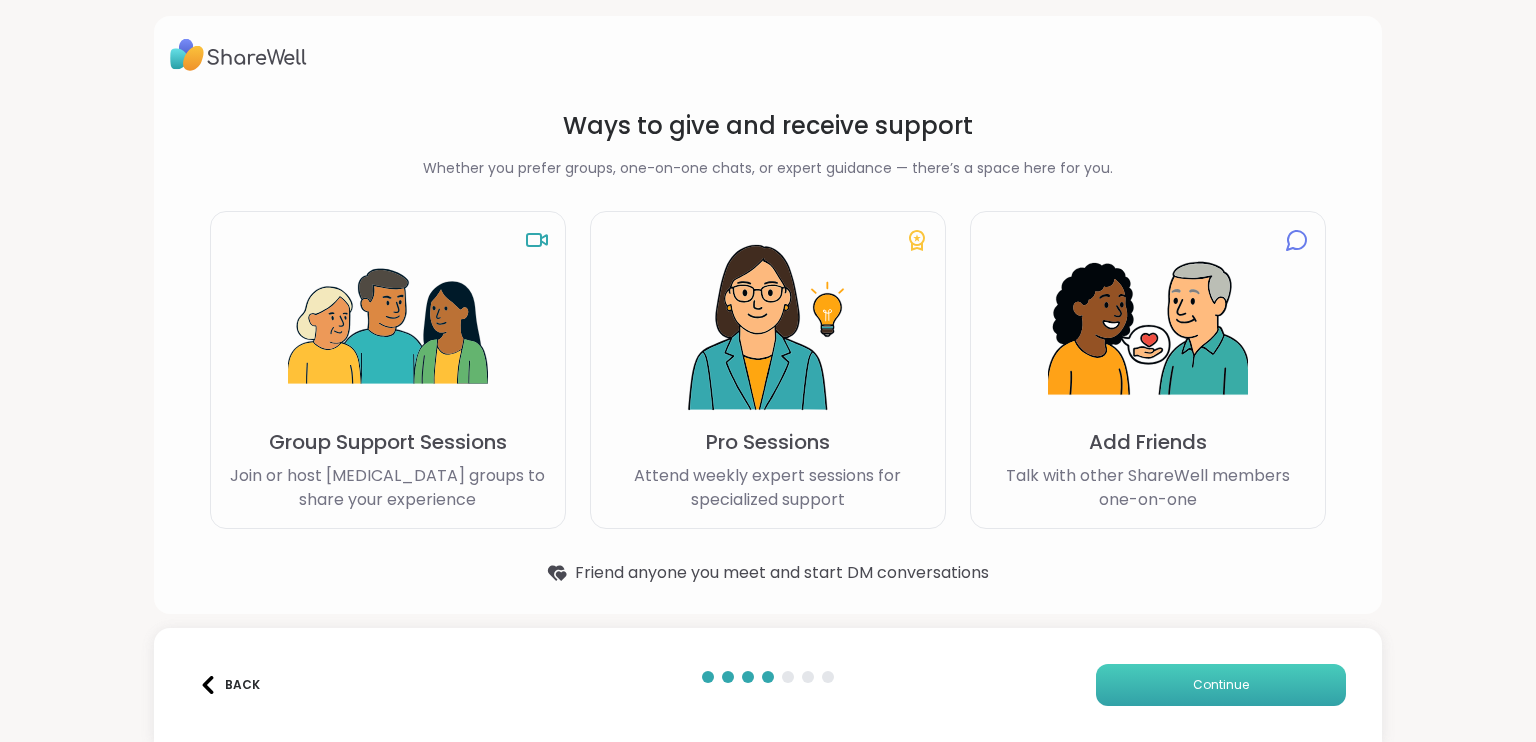 click on "Continue" at bounding box center (1221, 685) 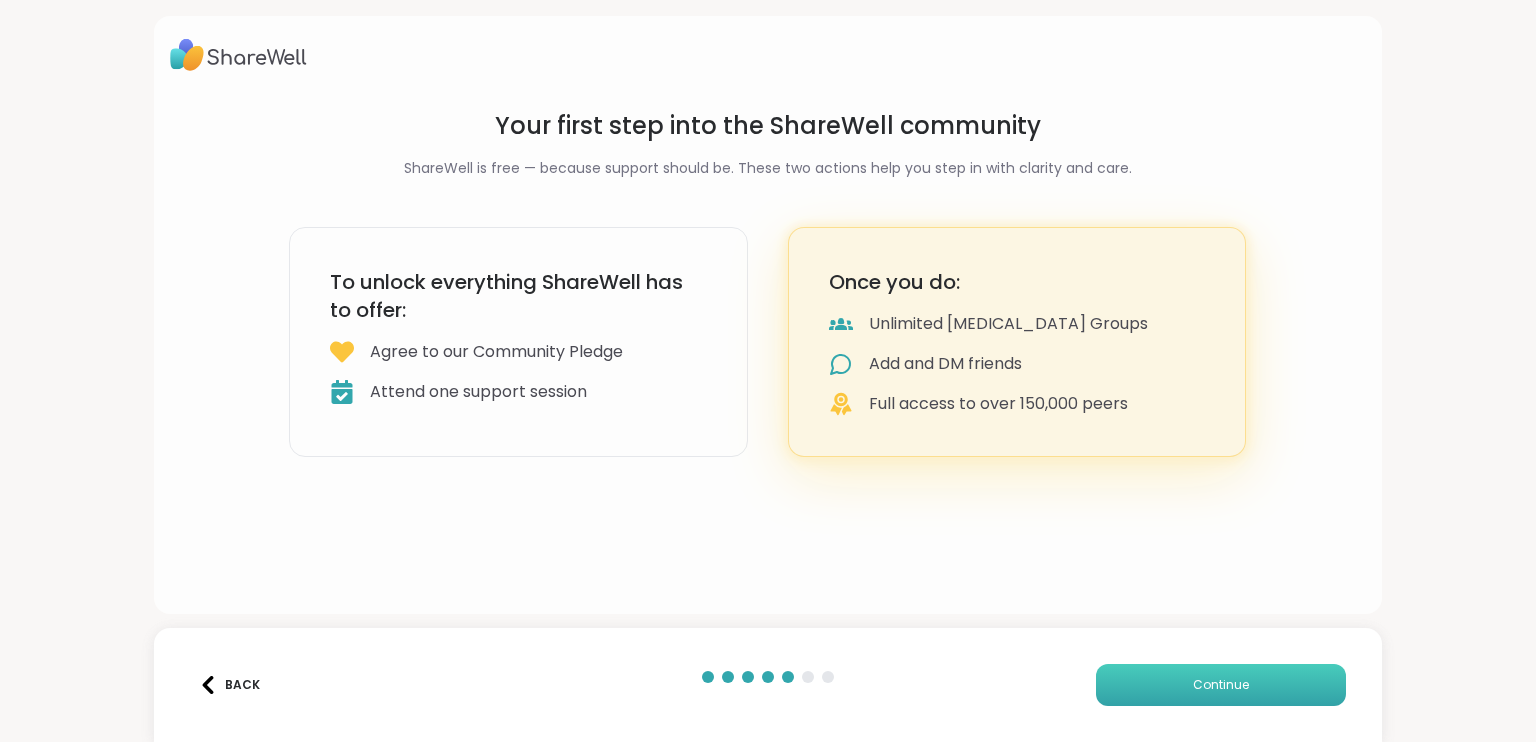 click on "Continue" at bounding box center (1221, 685) 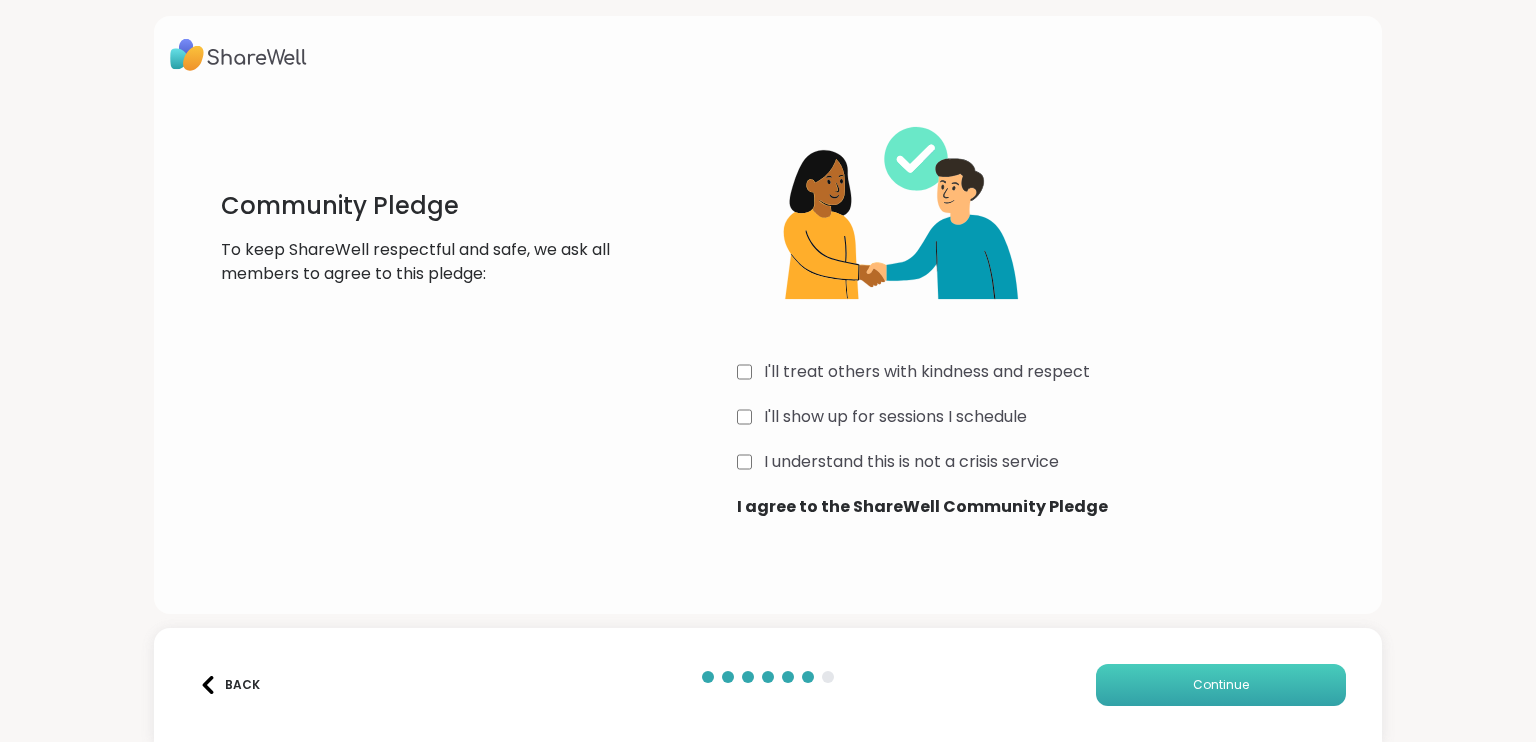 click on "Continue" at bounding box center (1221, 685) 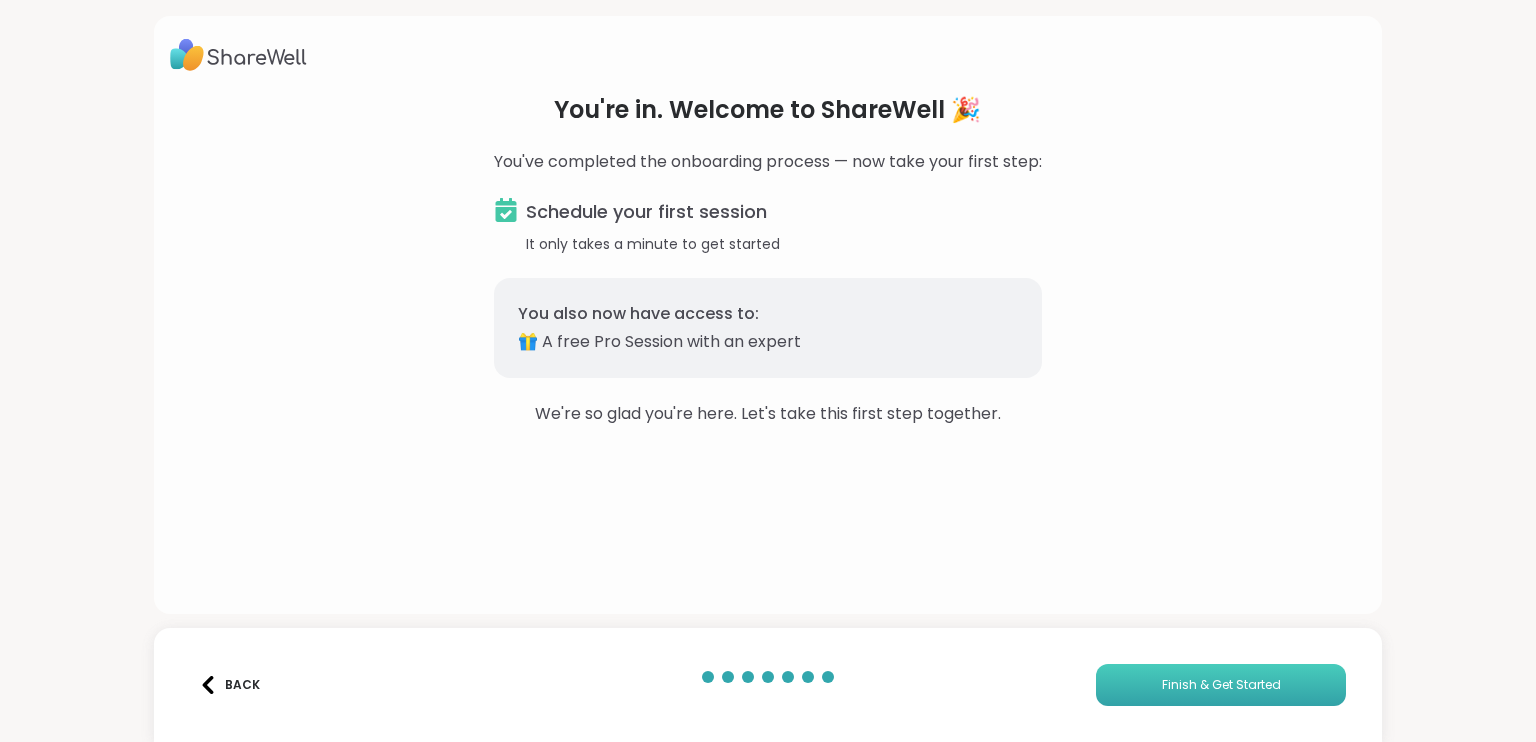 click on "Finish & Get Started" at bounding box center [1221, 685] 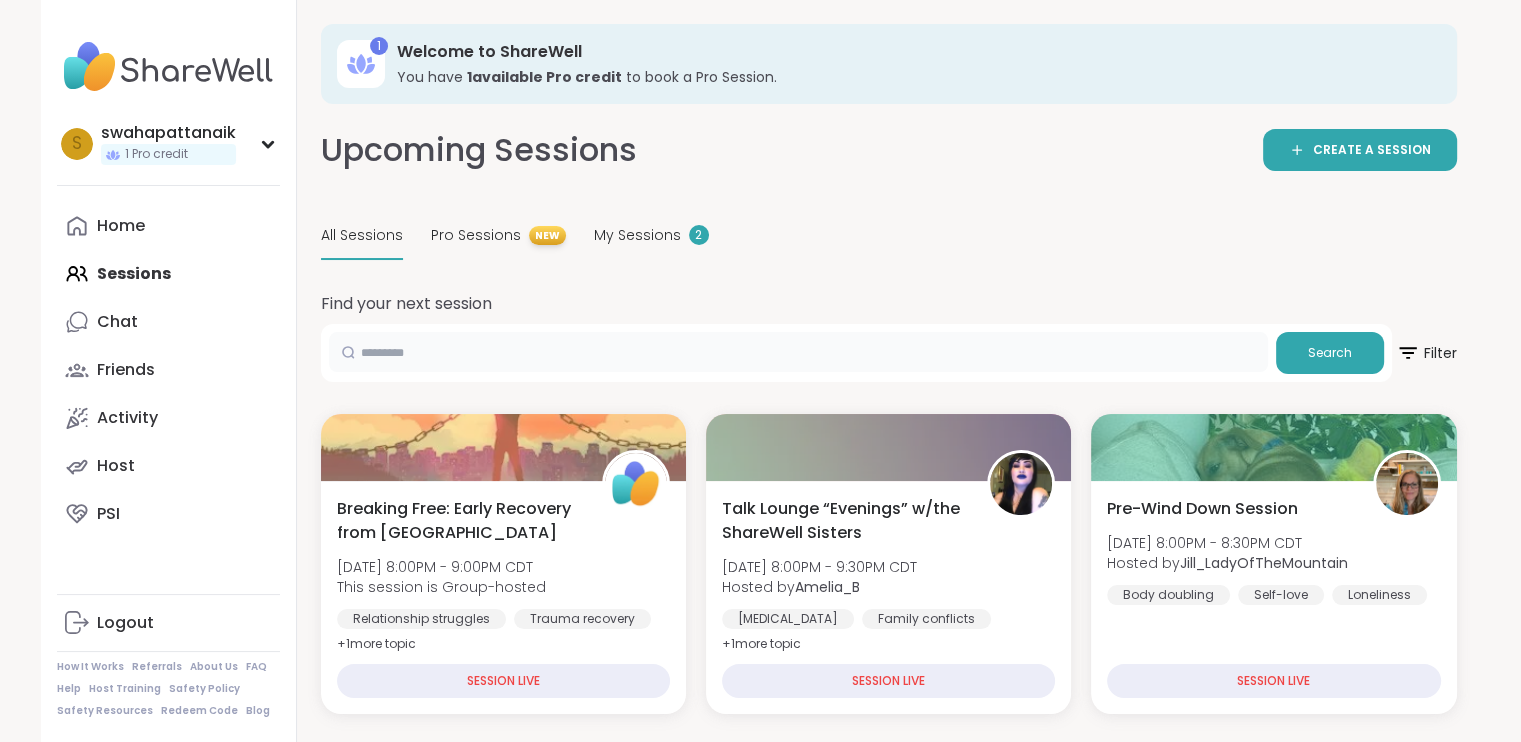 click at bounding box center (798, 352) 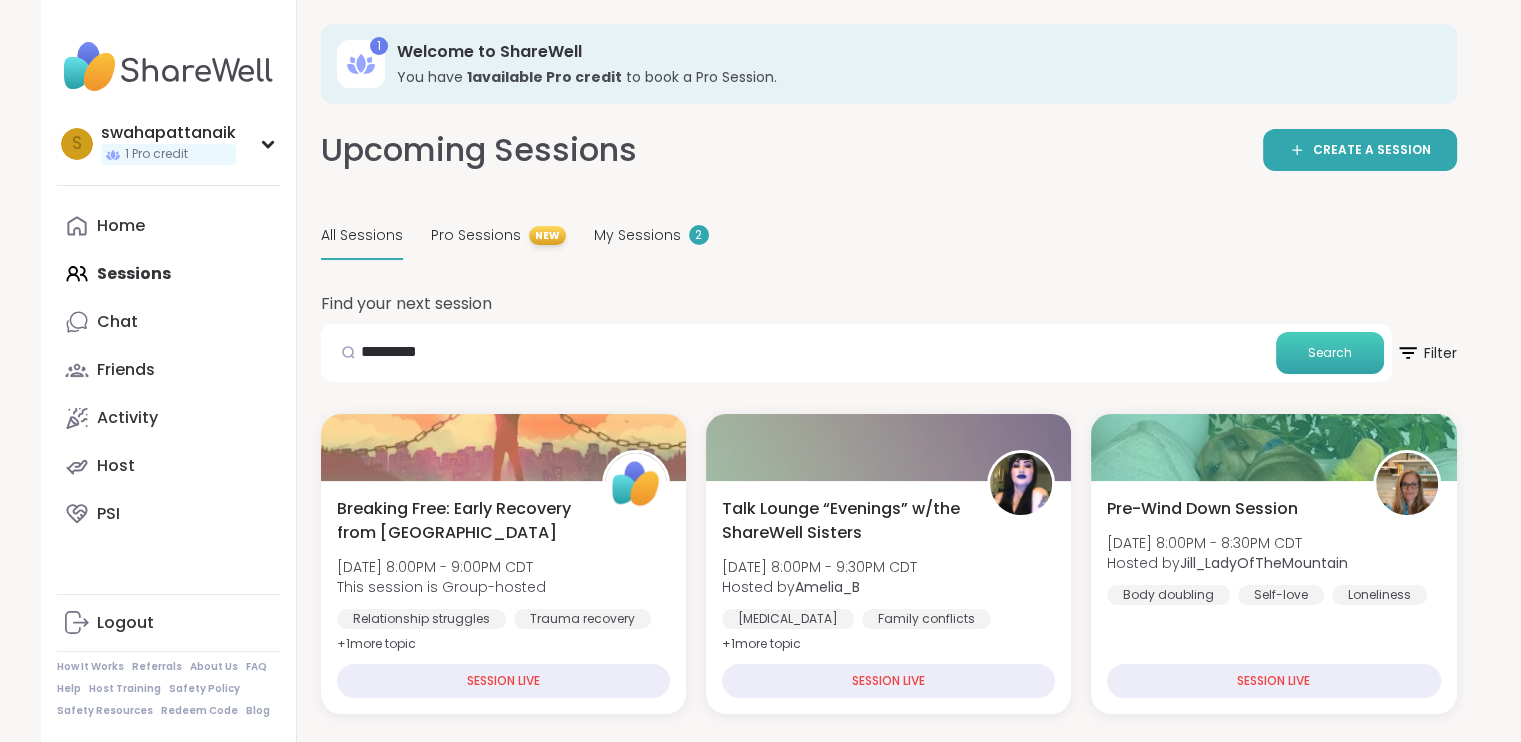 click on "Search" at bounding box center (1330, 353) 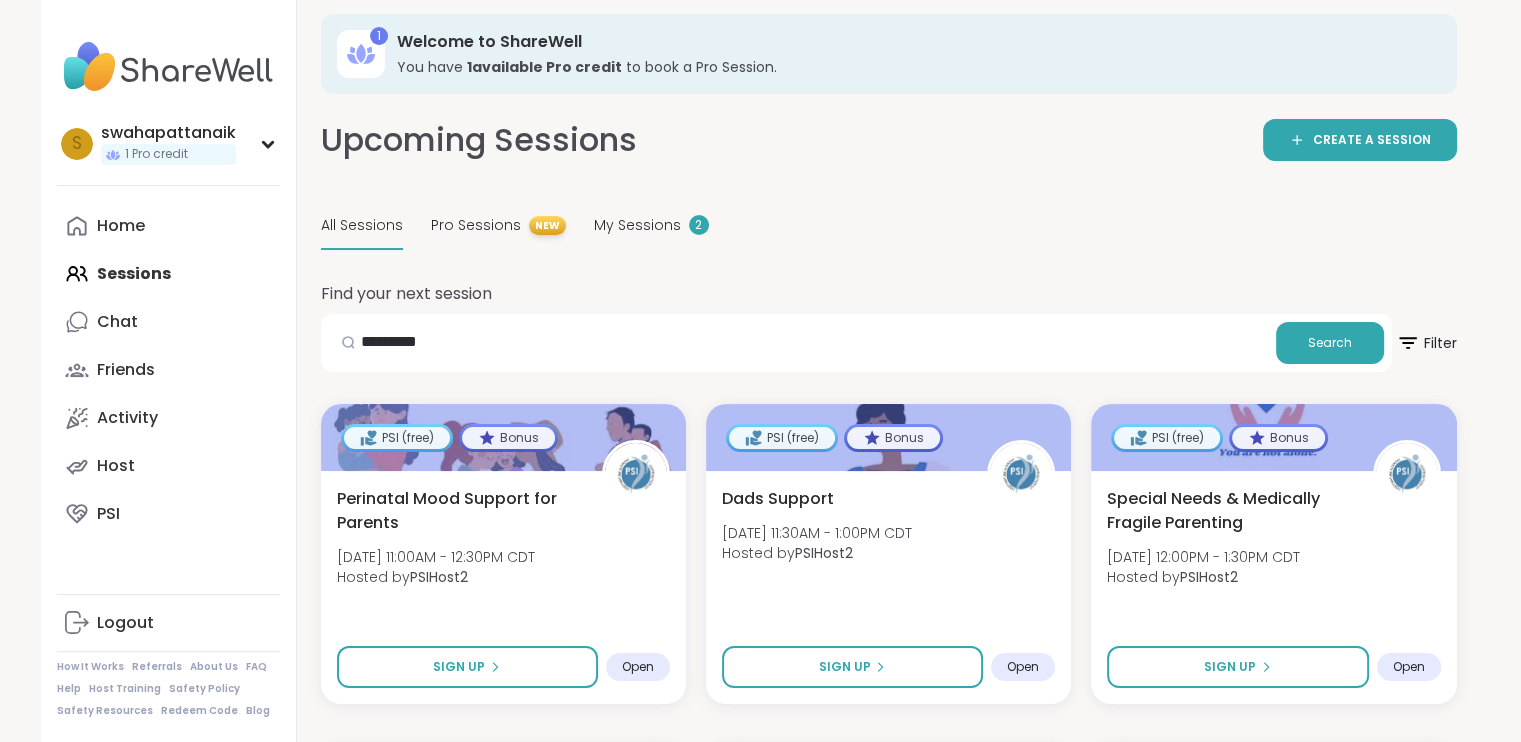 scroll, scrollTop: 0, scrollLeft: 0, axis: both 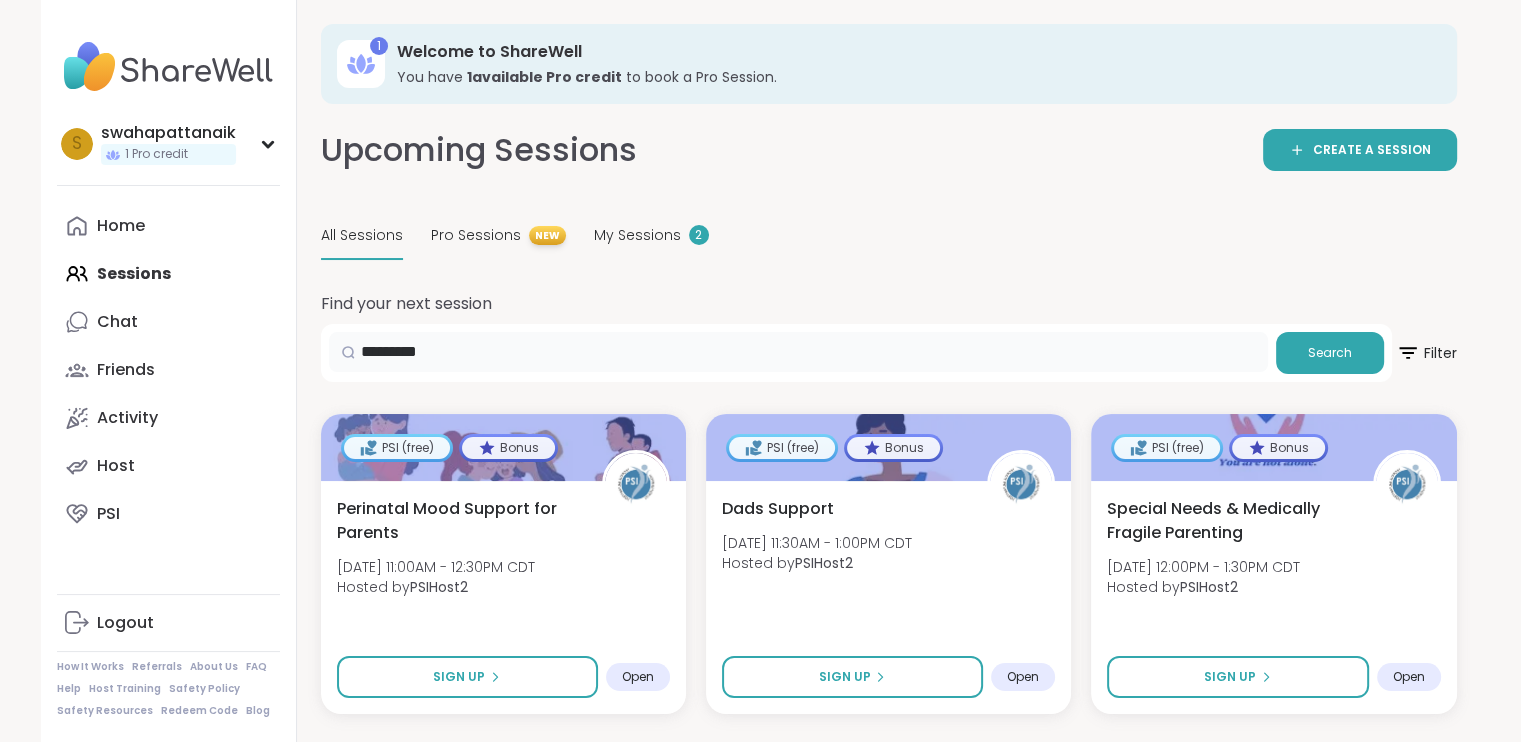 click on "*********" at bounding box center [798, 352] 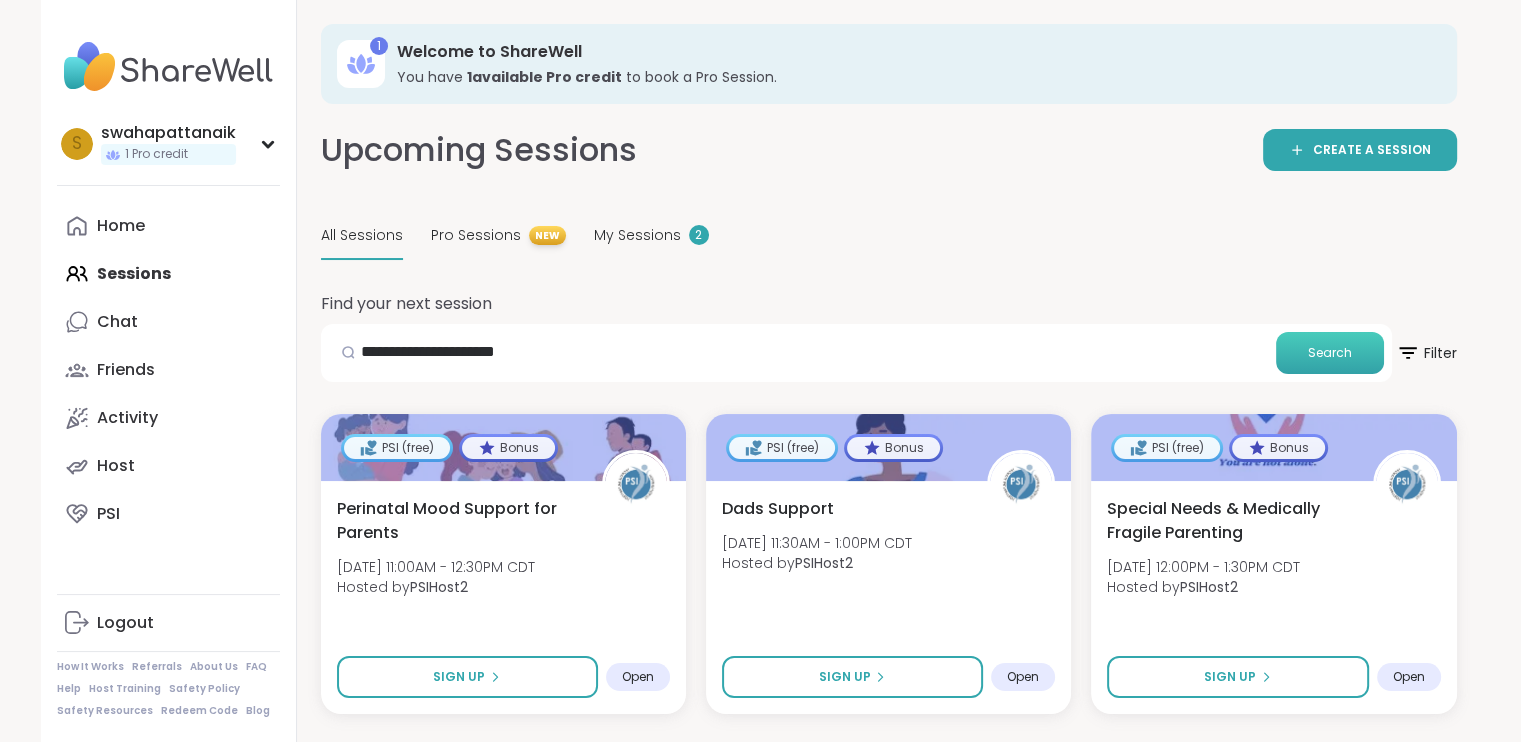 click on "Search" at bounding box center [1330, 353] 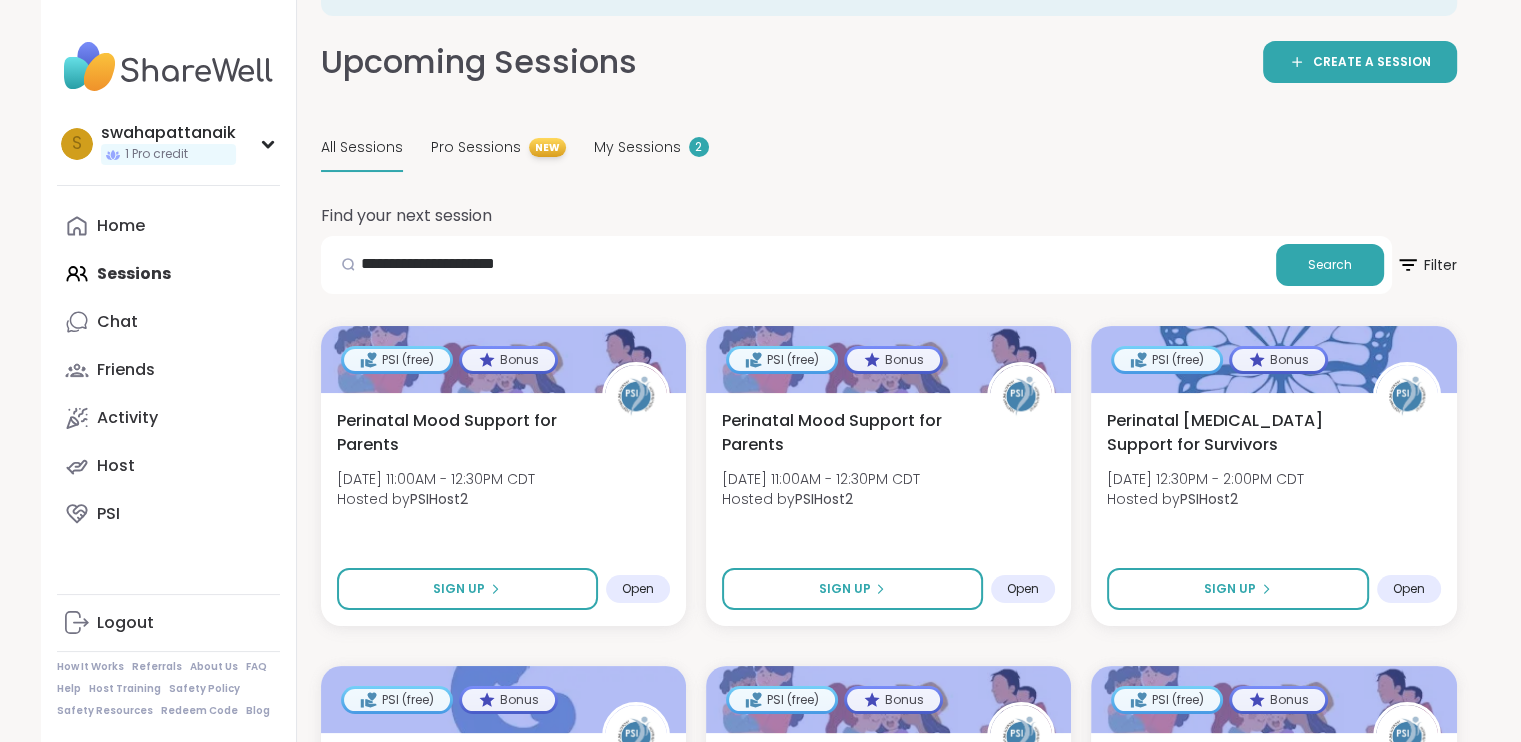 scroll, scrollTop: 0, scrollLeft: 0, axis: both 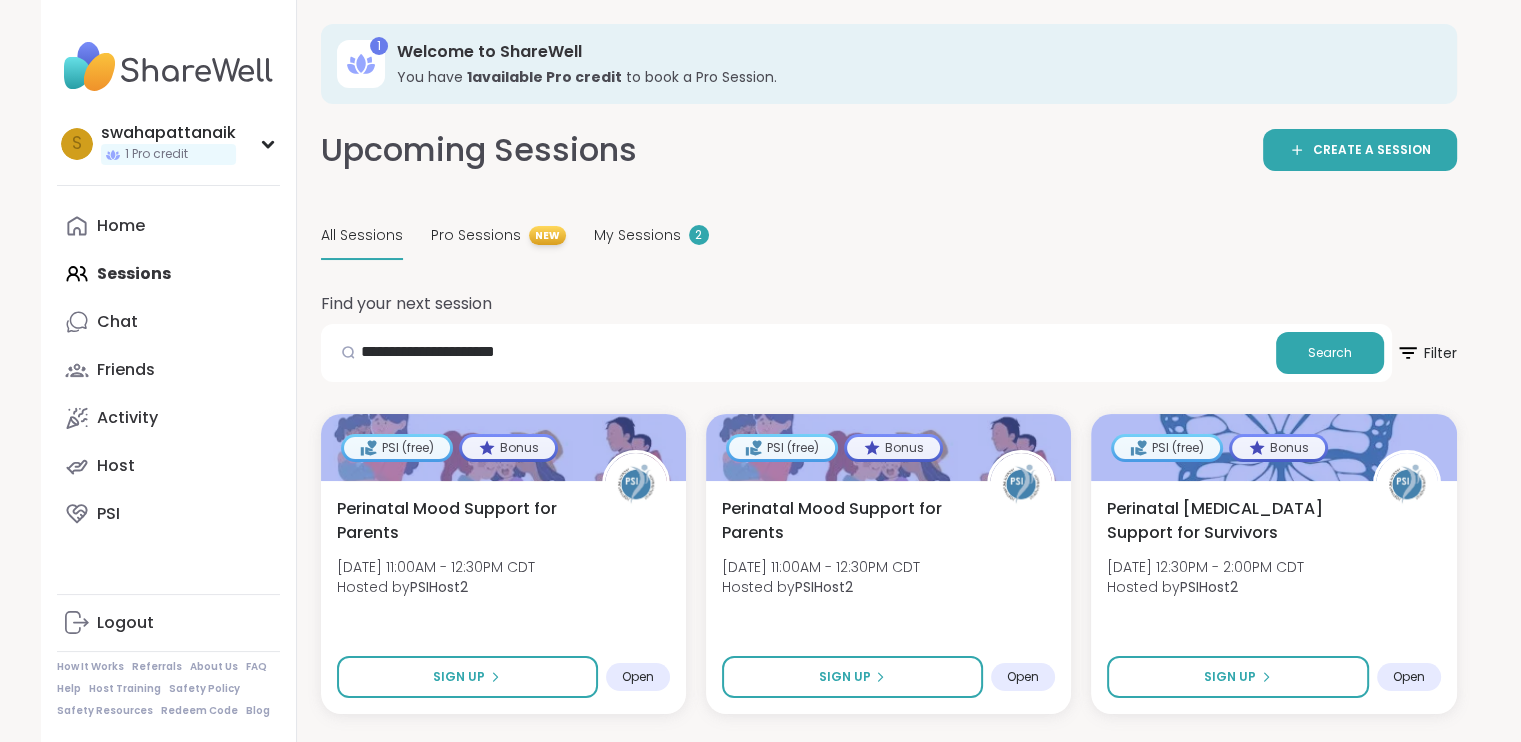 click at bounding box center [348, 352] 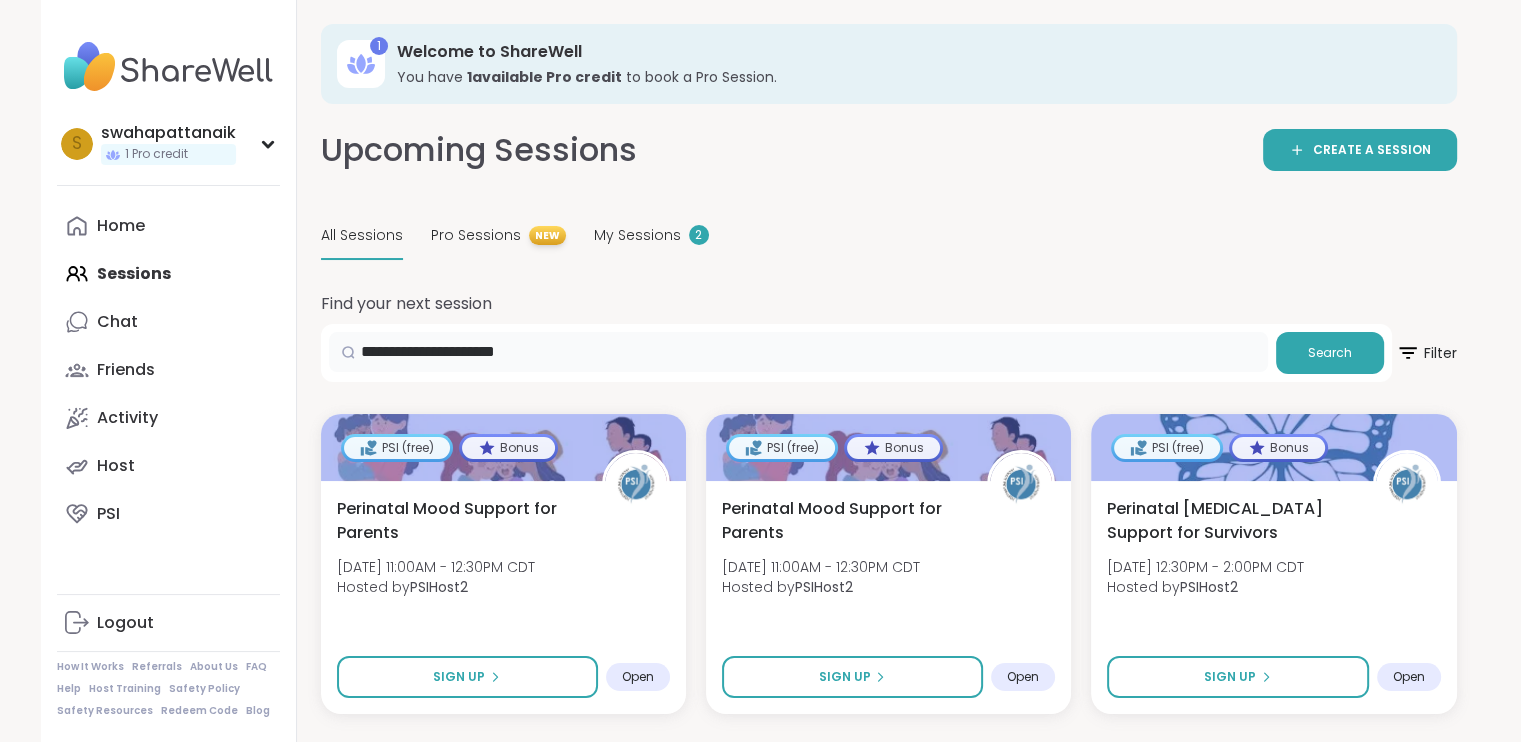 click on "**********" at bounding box center (798, 352) 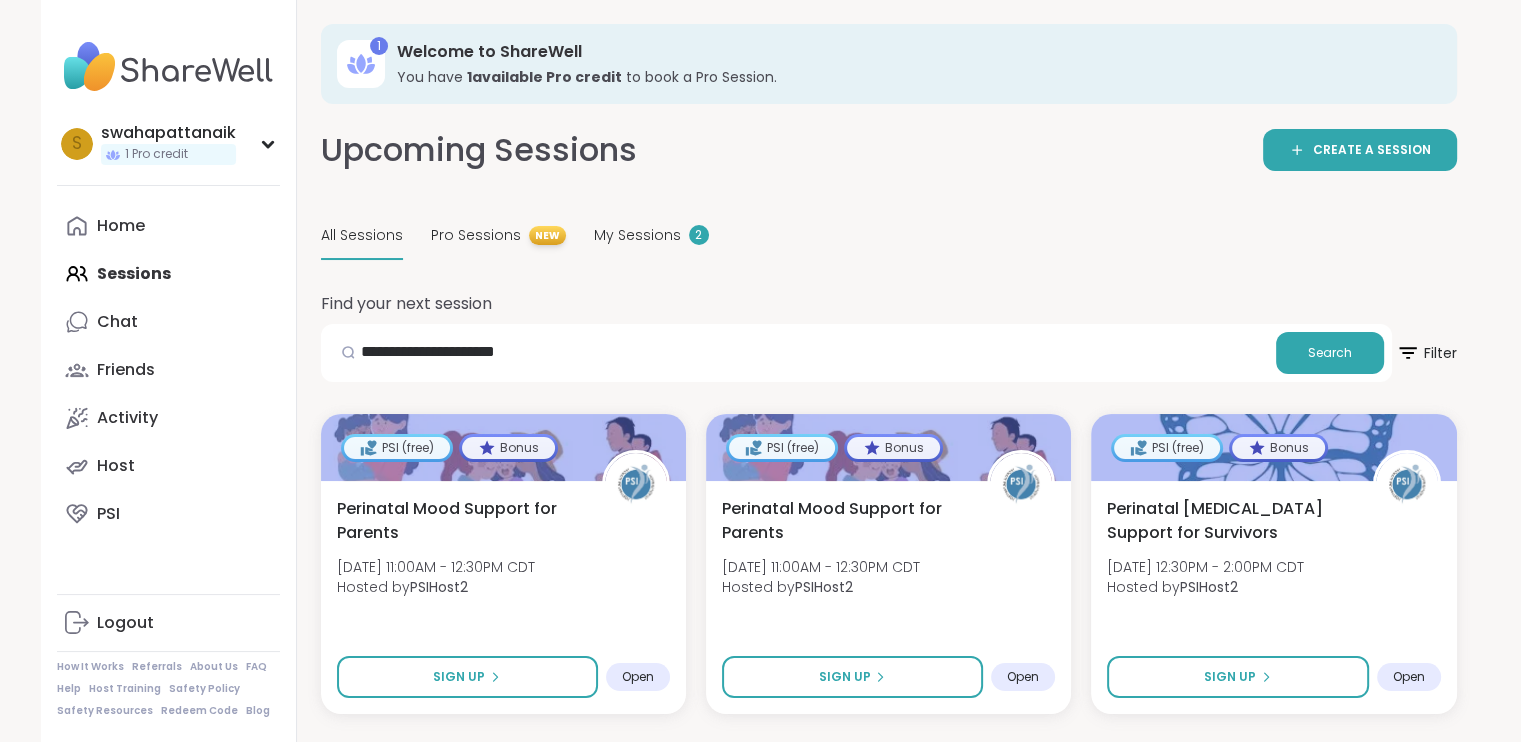 click at bounding box center (348, 352) 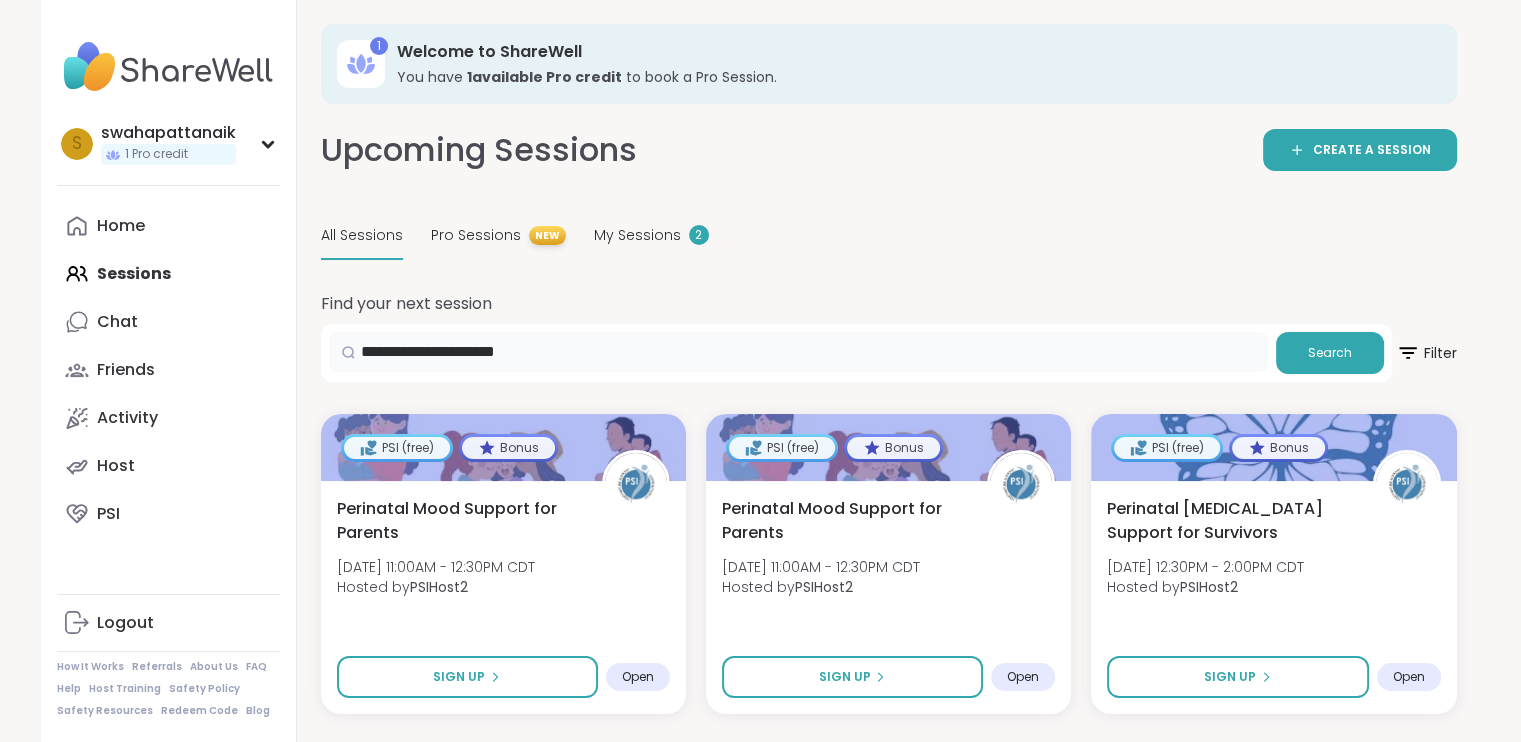 click on "**********" at bounding box center (798, 352) 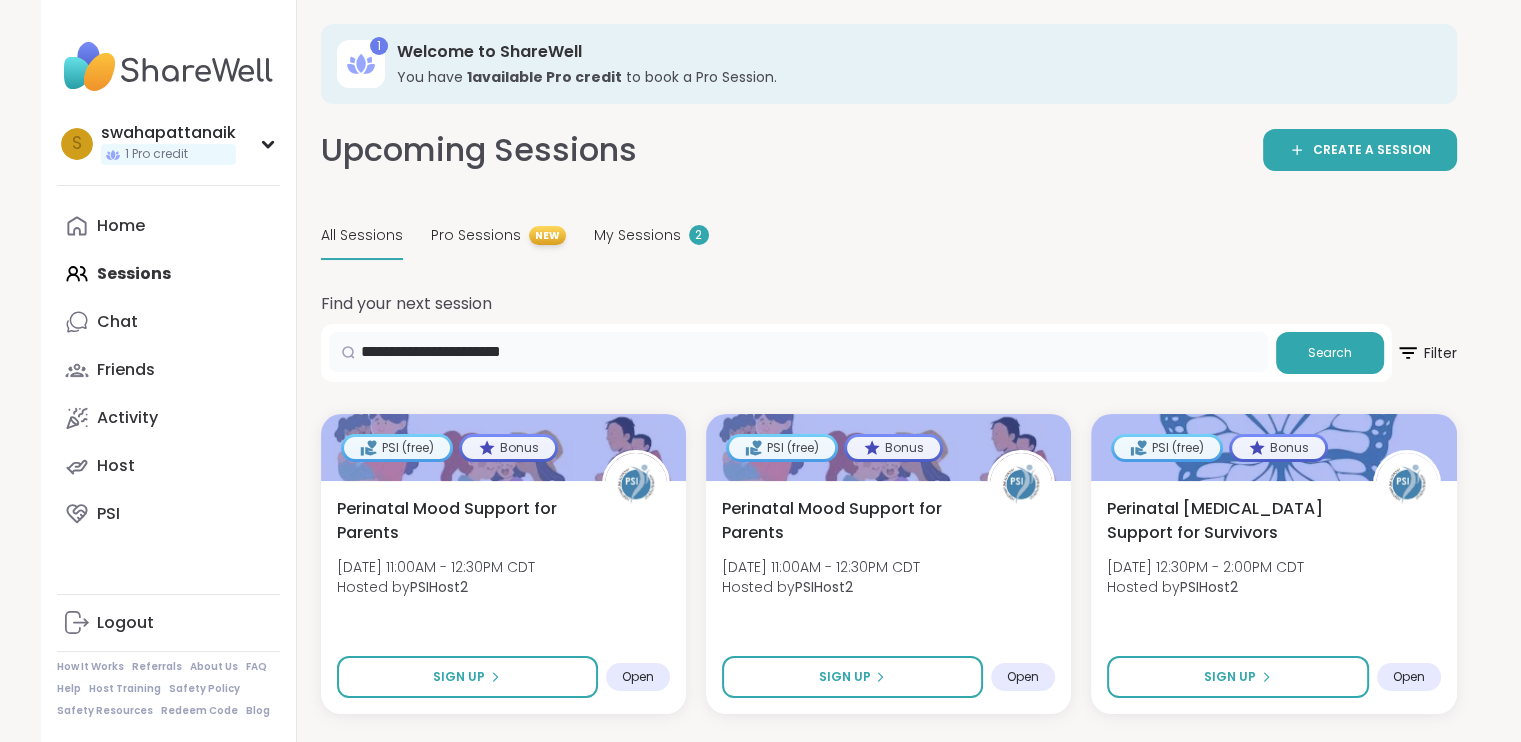 click on "**********" at bounding box center (798, 352) 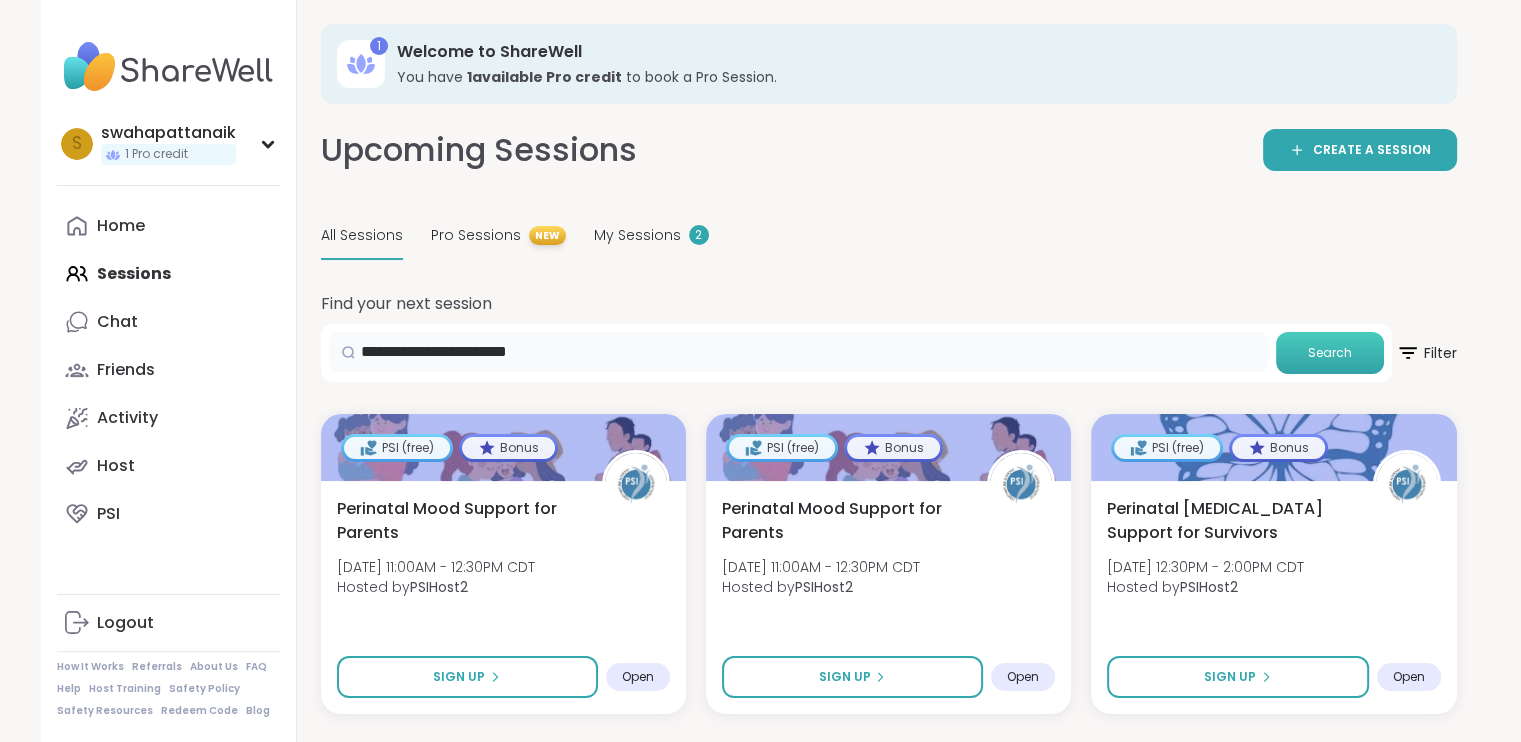 type on "**********" 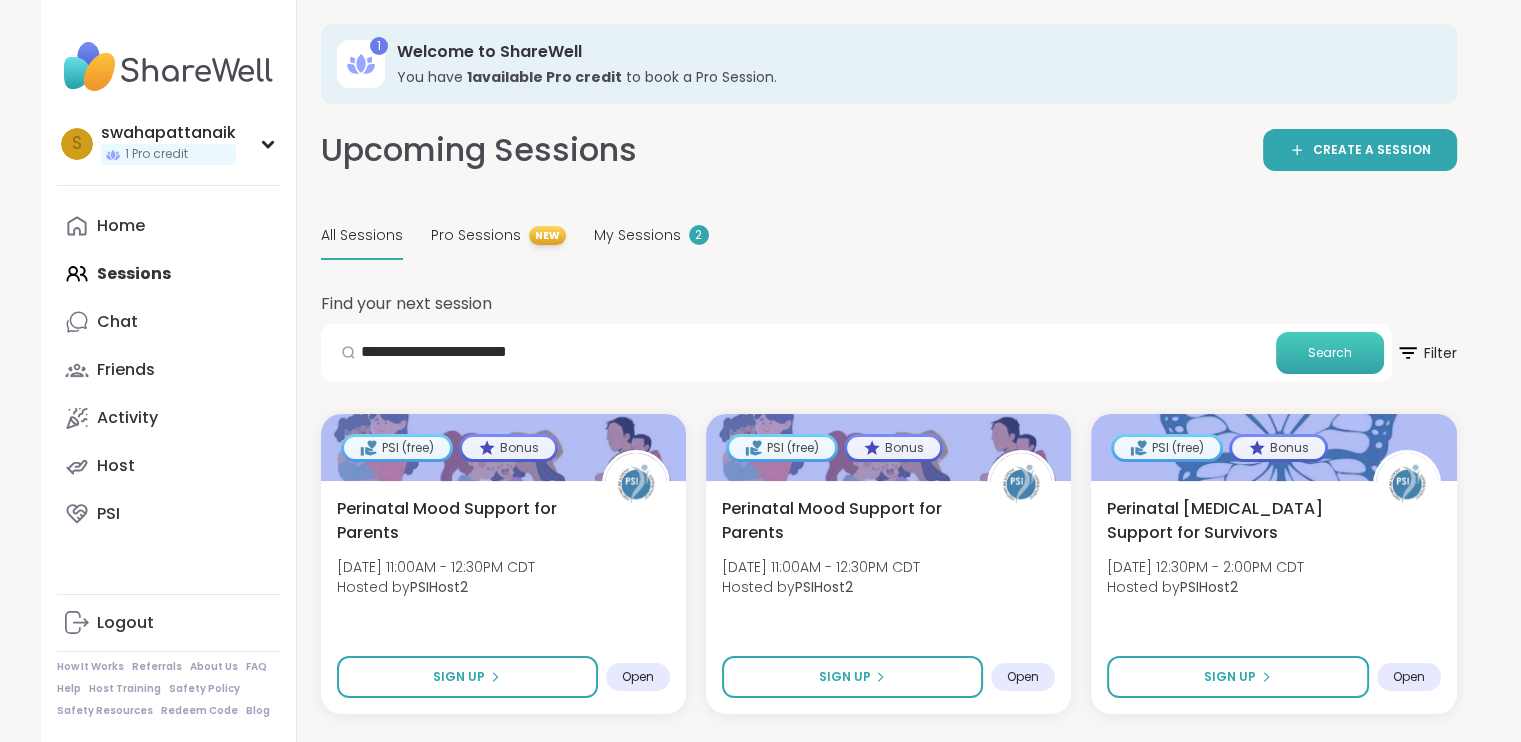 click on "Search" at bounding box center (1330, 353) 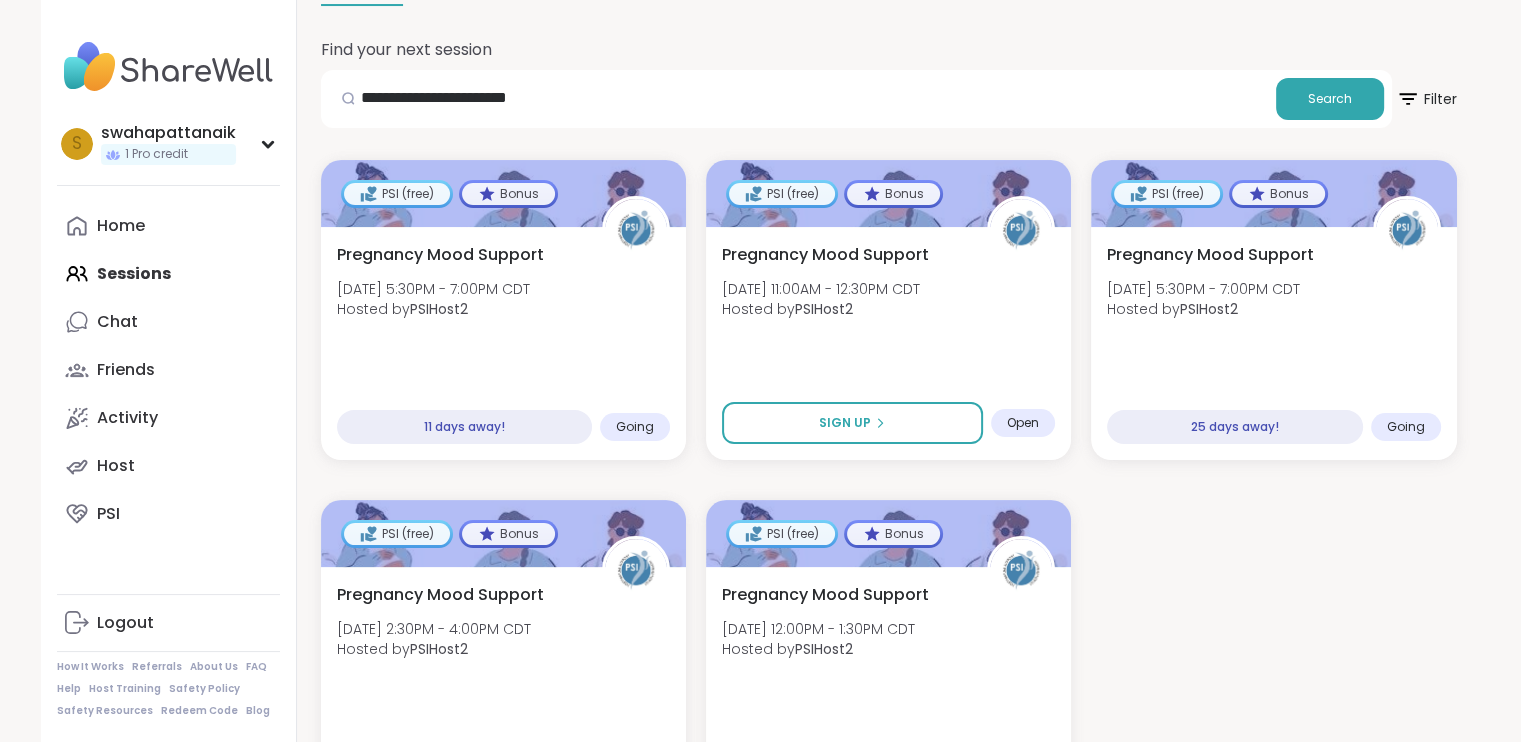 scroll, scrollTop: 256, scrollLeft: 0, axis: vertical 